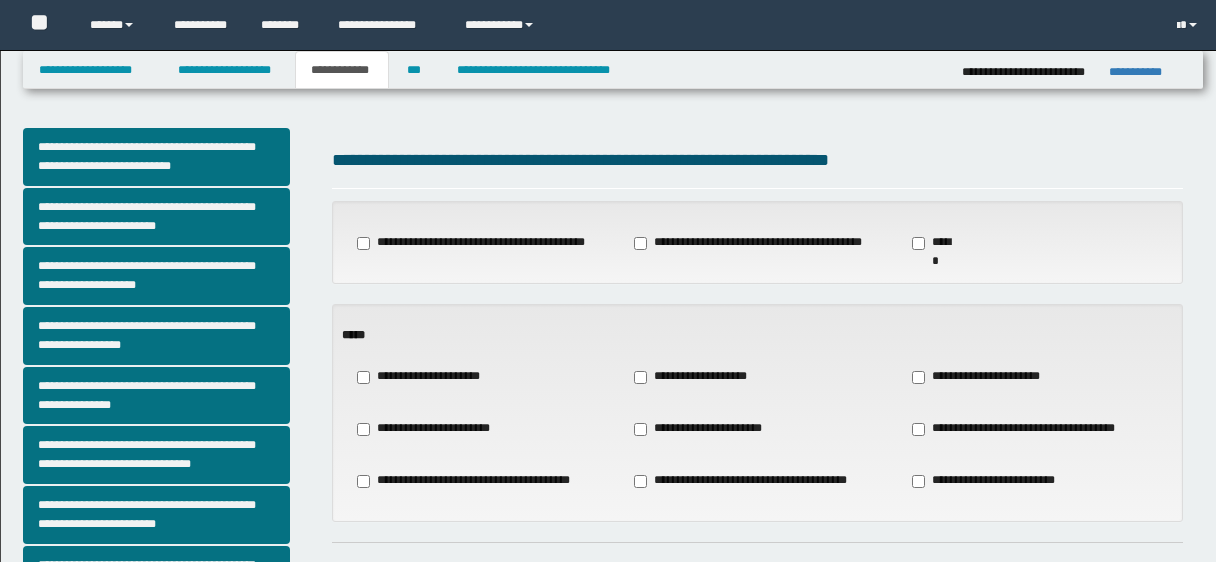 scroll, scrollTop: 80, scrollLeft: 0, axis: vertical 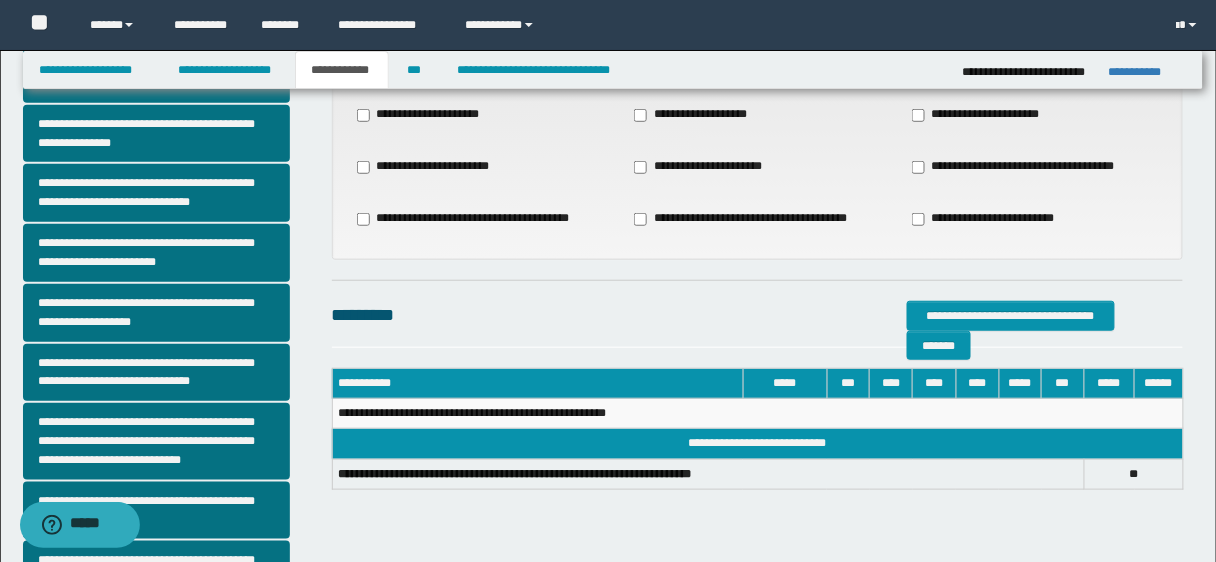 click on "**********" at bounding box center (758, 167) 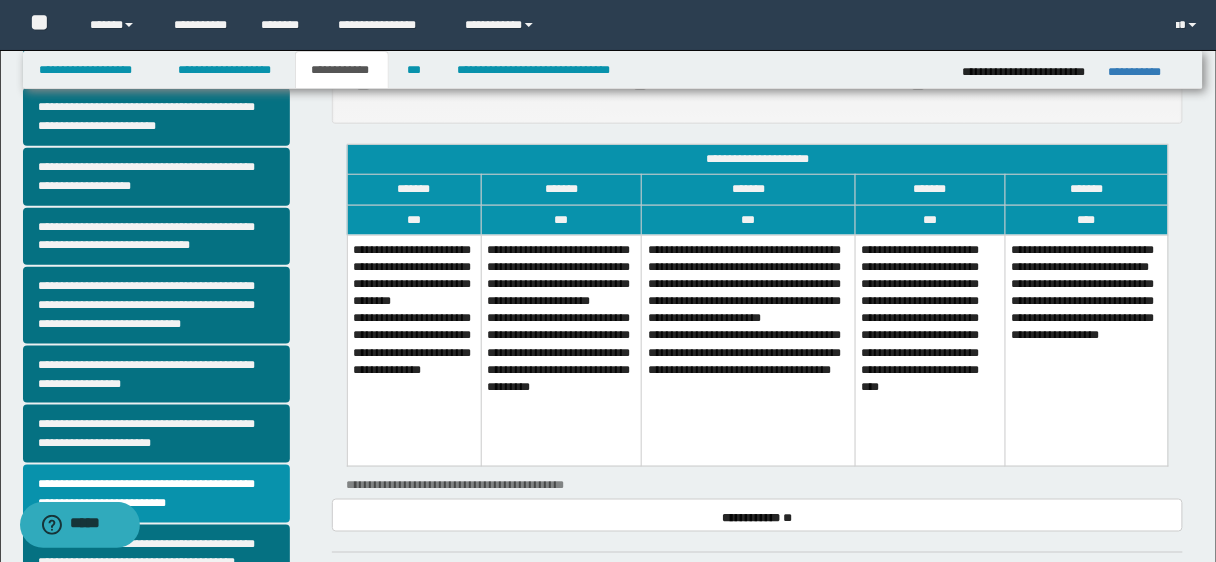 scroll, scrollTop: 401, scrollLeft: 0, axis: vertical 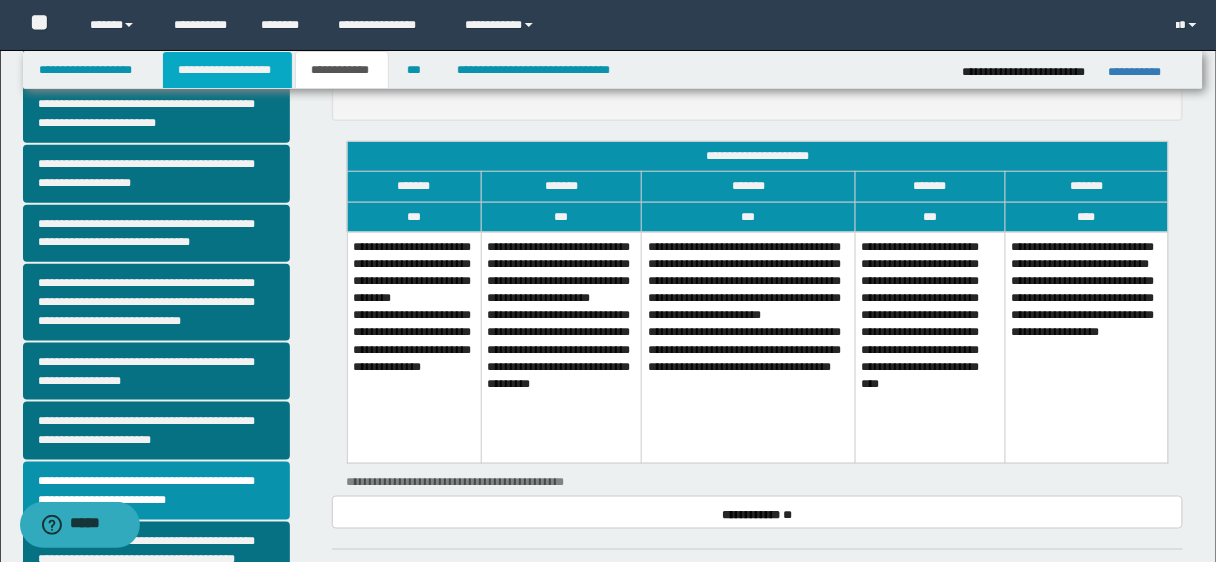click on "**********" at bounding box center (227, 70) 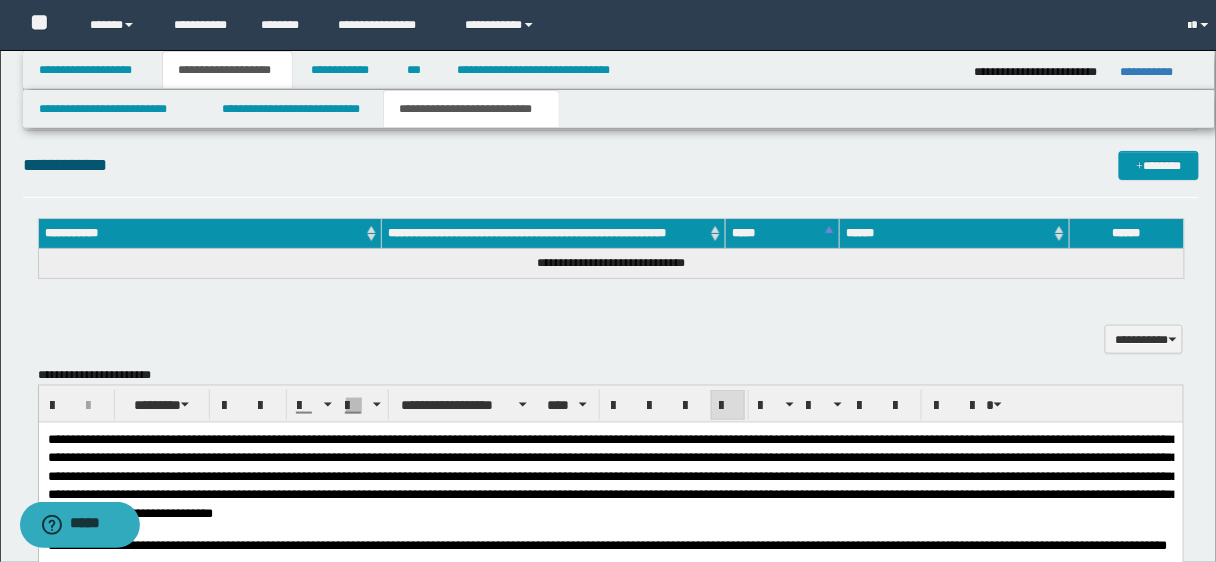 scroll, scrollTop: 433, scrollLeft: 0, axis: vertical 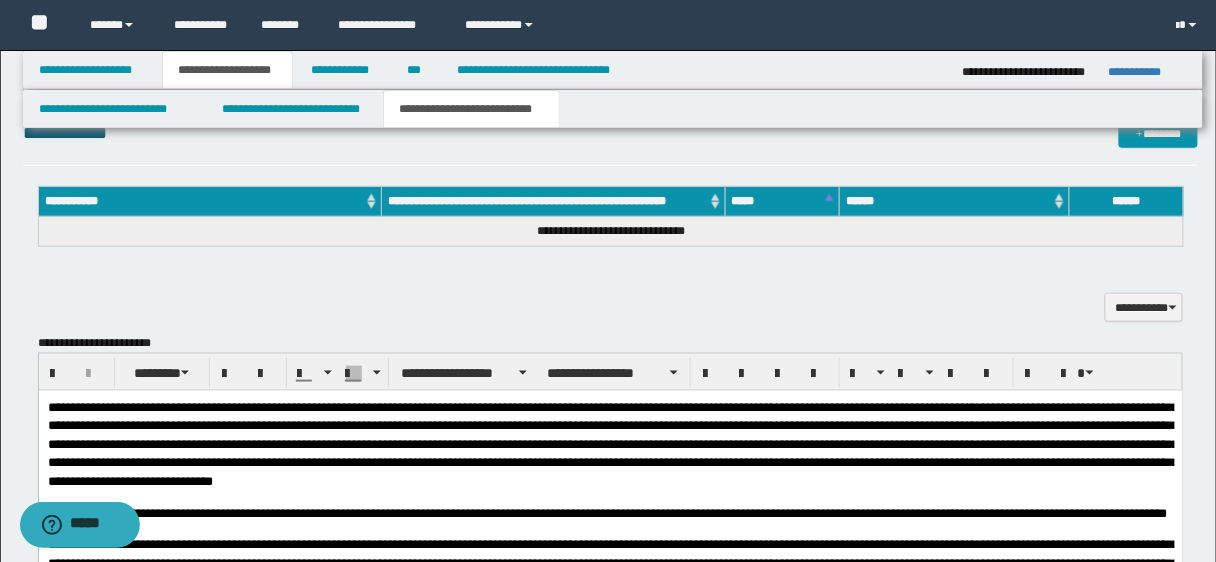 click at bounding box center (610, 497) 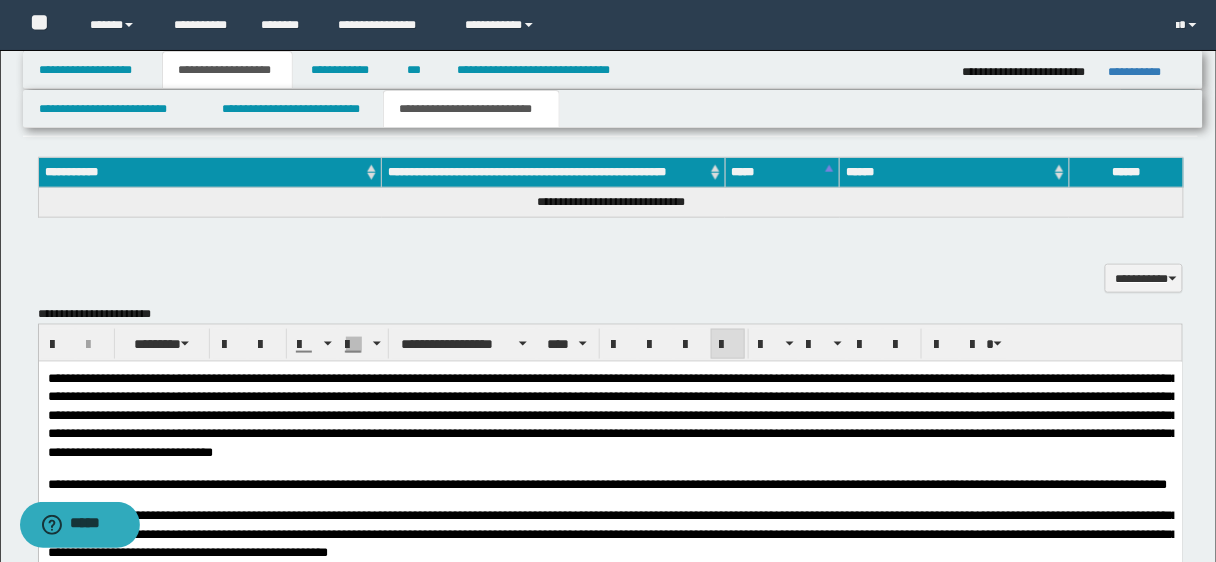 scroll, scrollTop: 481, scrollLeft: 0, axis: vertical 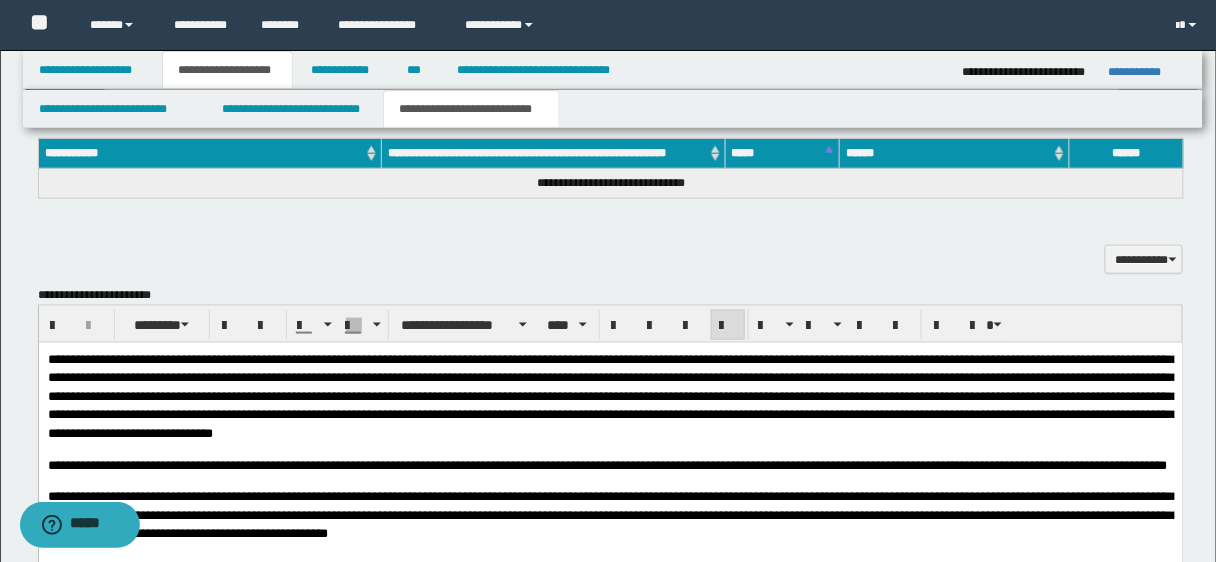 click on "**********" at bounding box center [610, 396] 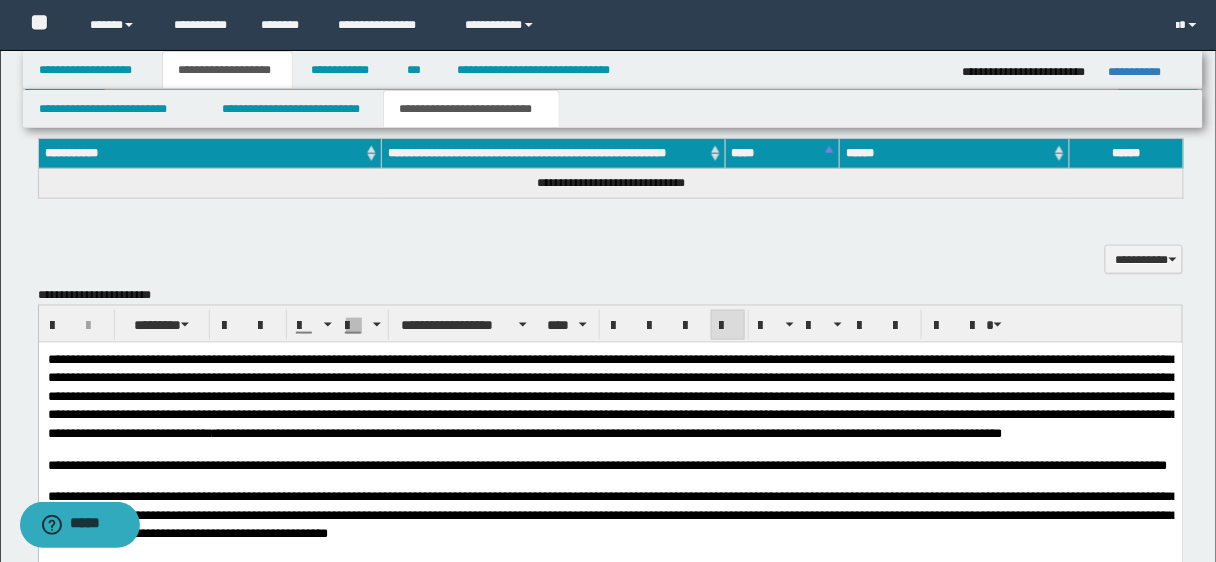 scroll, scrollTop: 480, scrollLeft: 0, axis: vertical 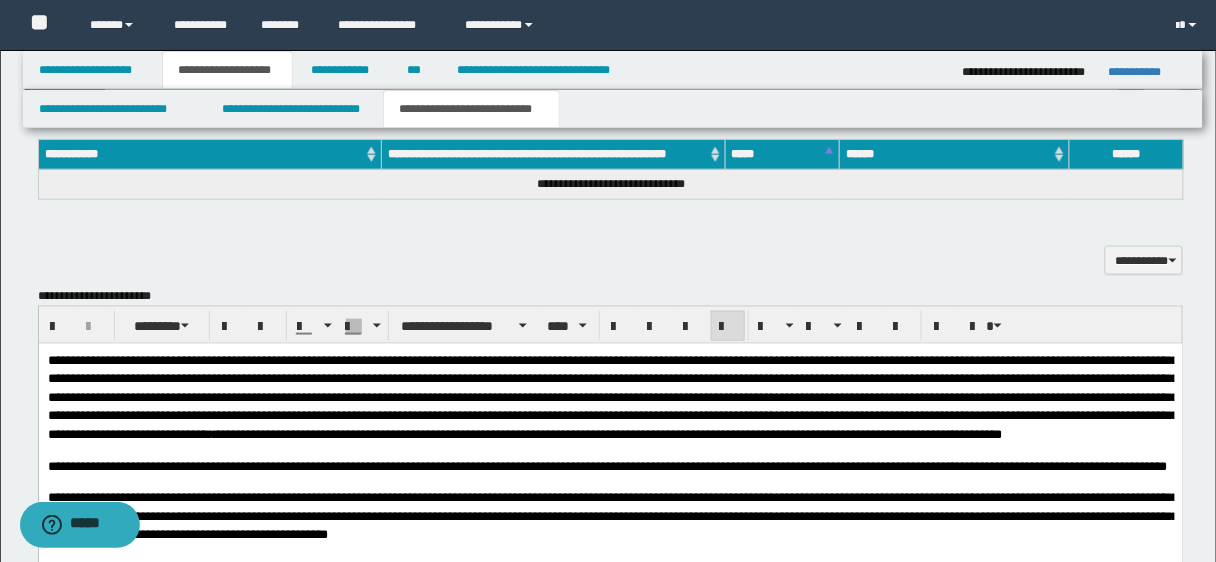 click on "**********" at bounding box center (612, 396) 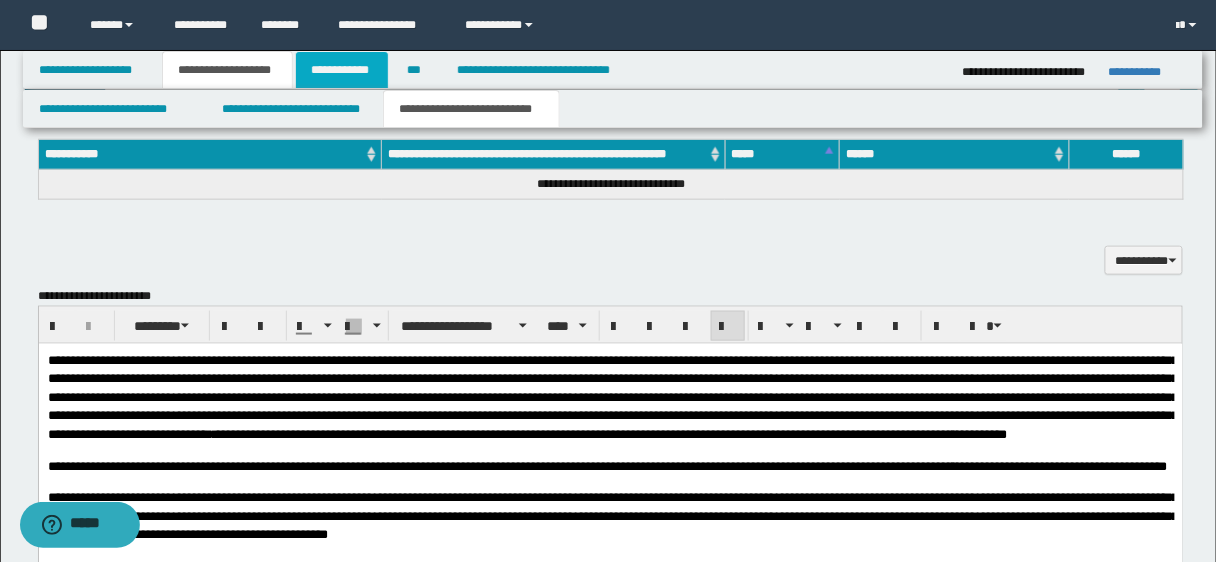 click on "**********" at bounding box center (342, 70) 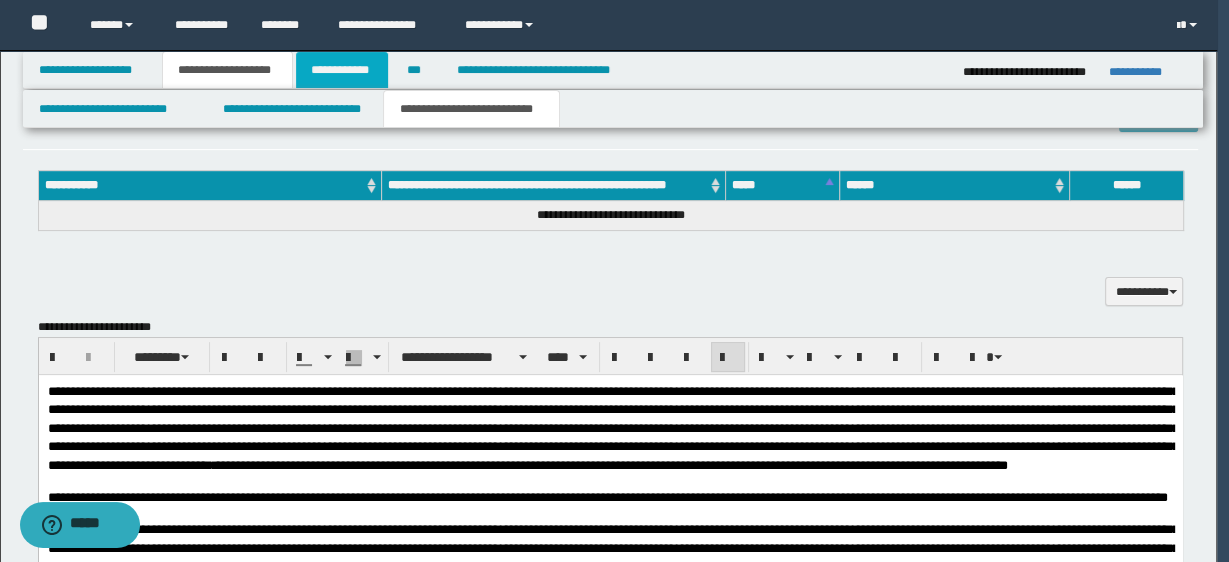 click on "**********" at bounding box center [342, 70] 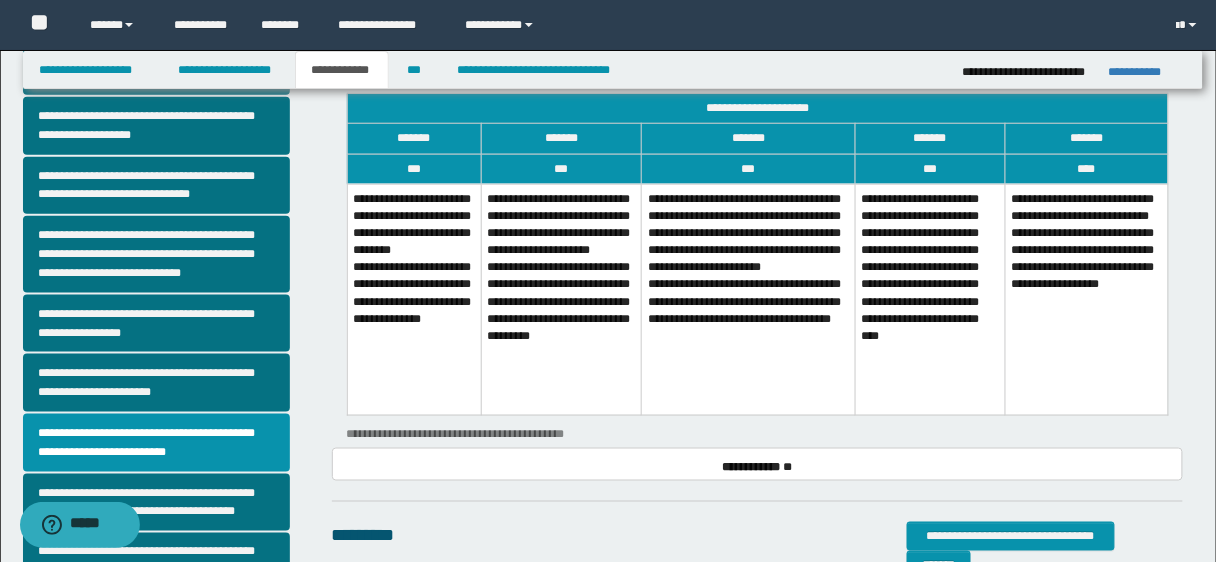 click on "**********" at bounding box center (561, 299) 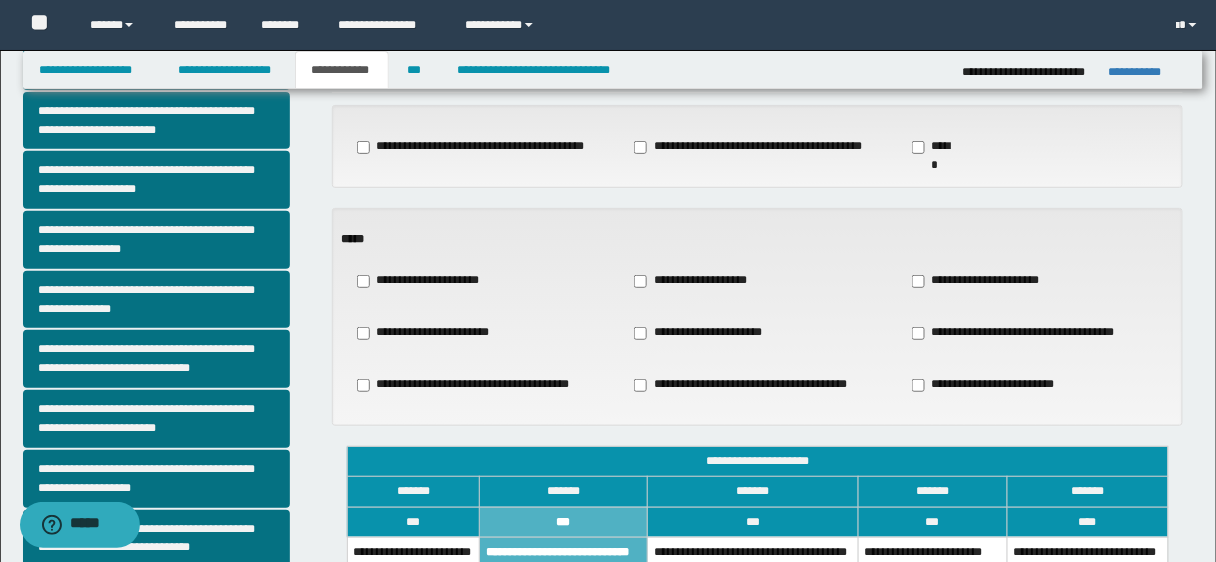 scroll, scrollTop: 94, scrollLeft: 0, axis: vertical 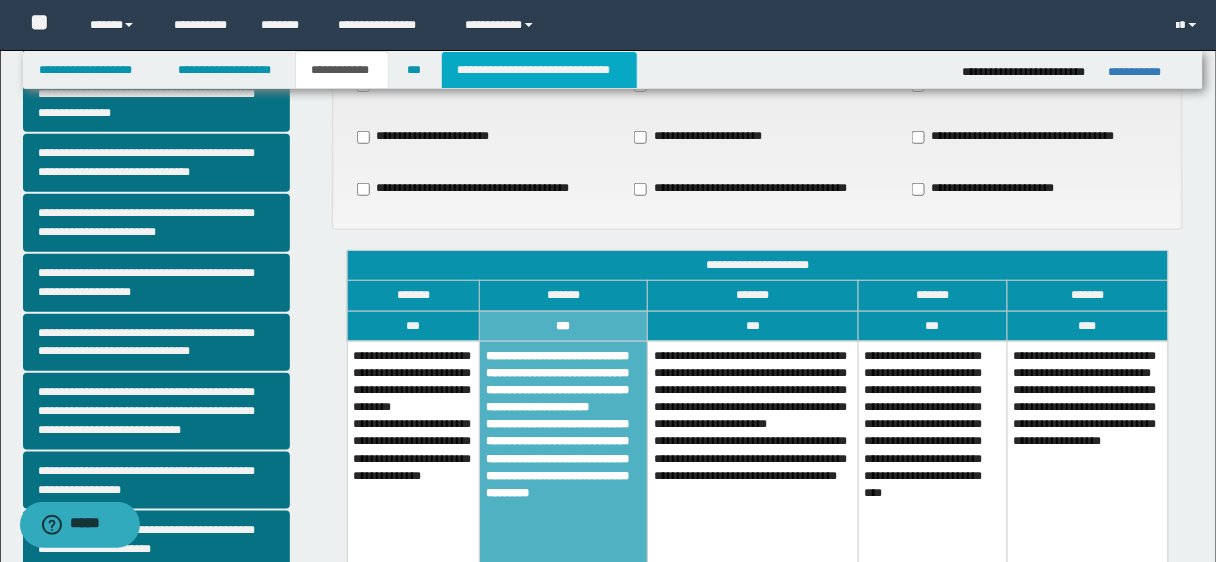 click on "**********" at bounding box center (539, 70) 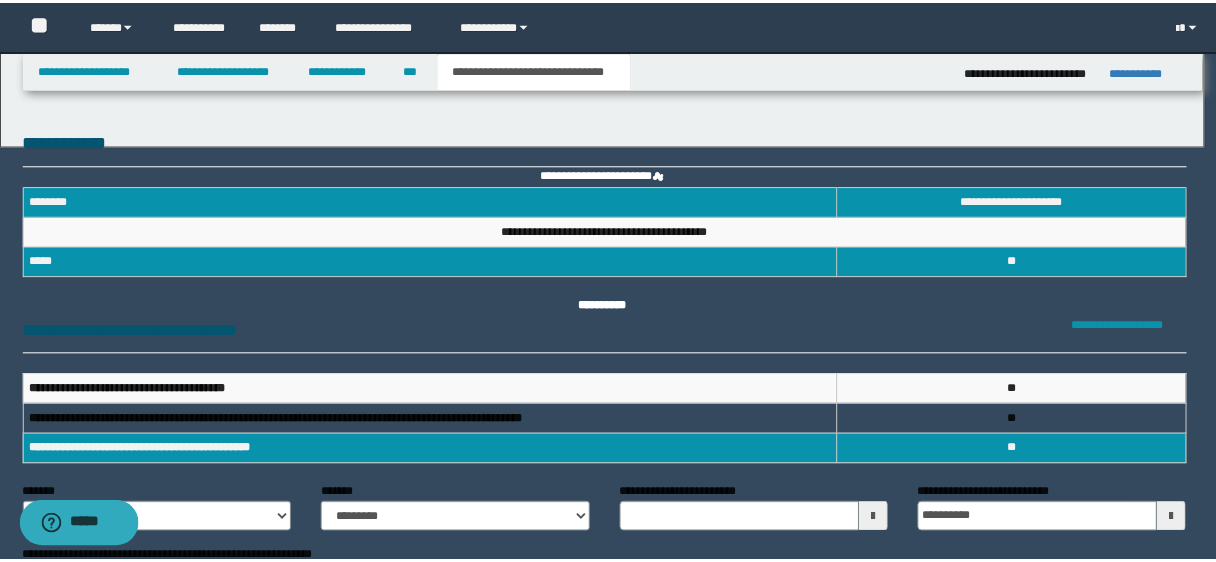 scroll, scrollTop: 0, scrollLeft: 0, axis: both 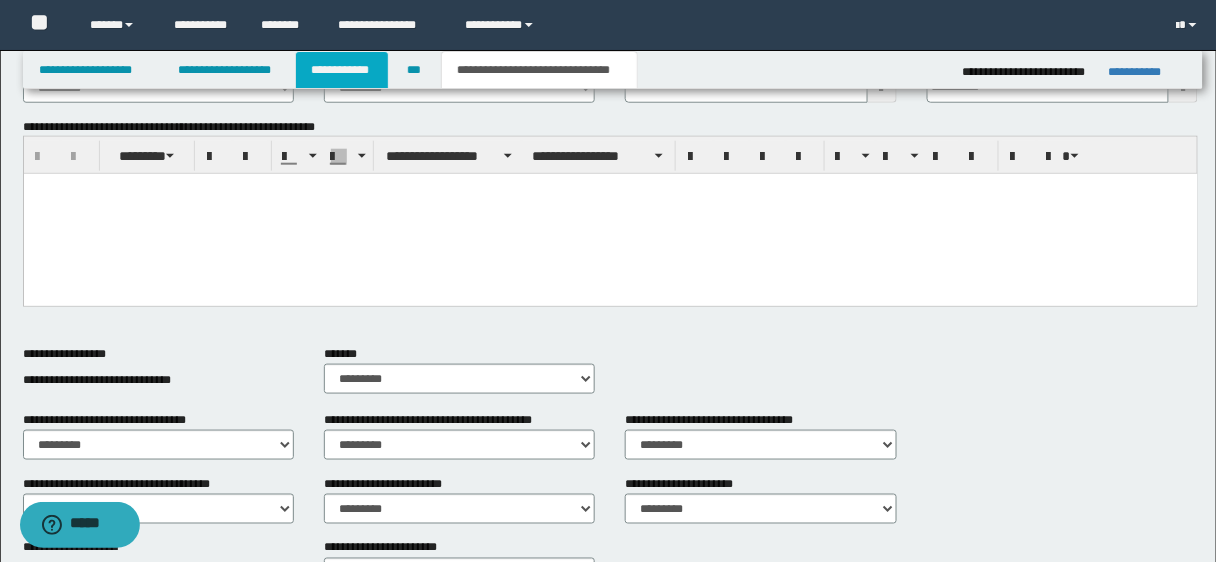 click on "**********" at bounding box center (342, 70) 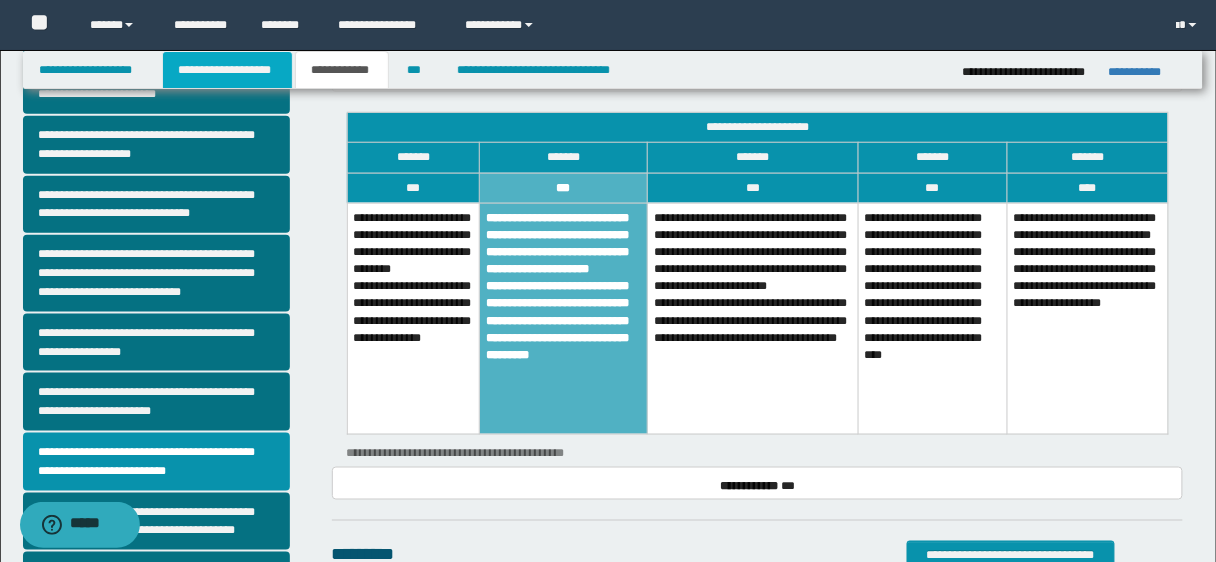 click on "**********" at bounding box center [227, 70] 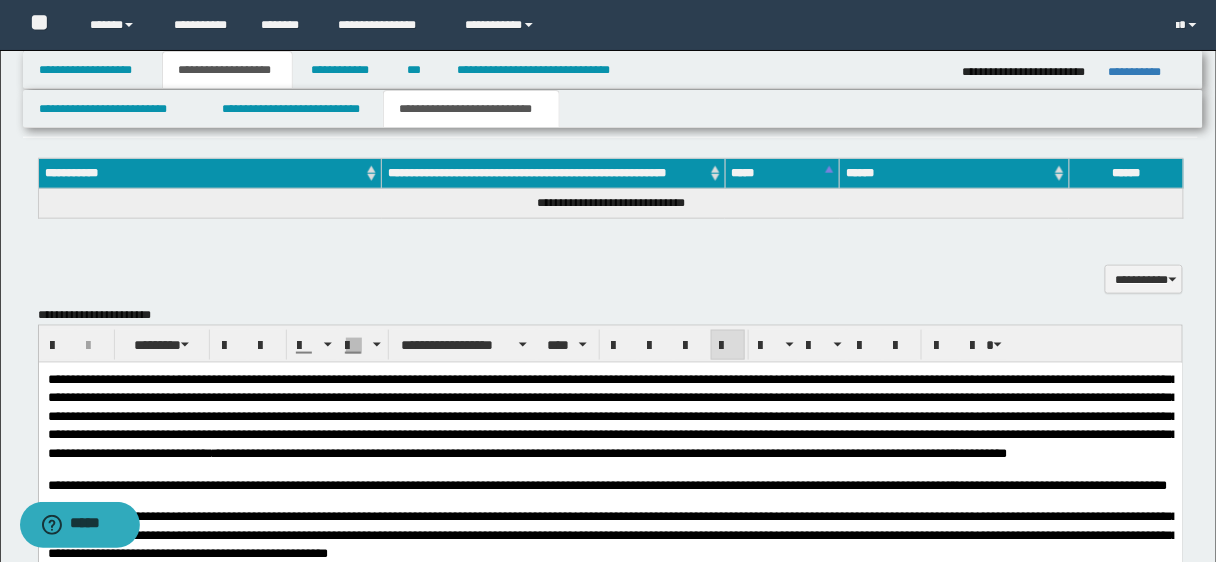 click on "**********" at bounding box center (471, 109) 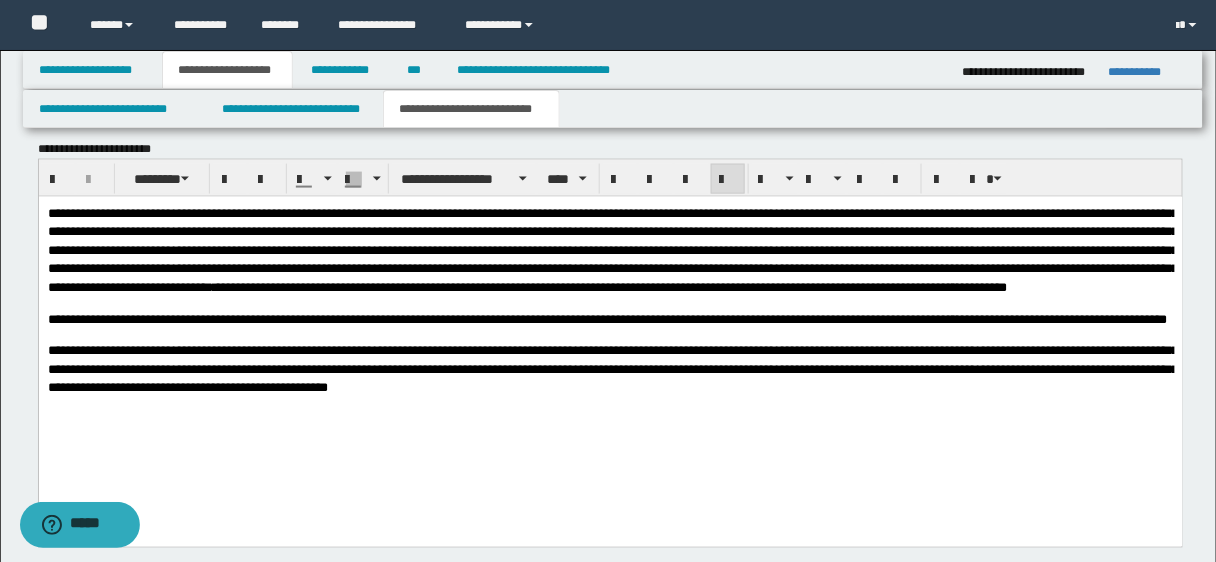 scroll, scrollTop: 629, scrollLeft: 0, axis: vertical 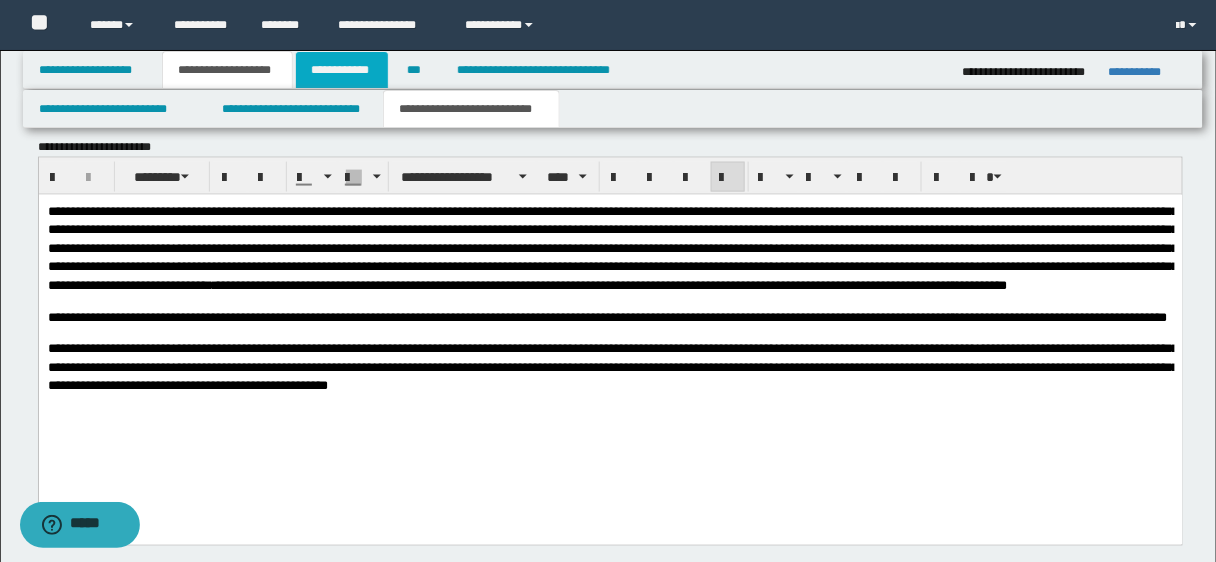 click on "**********" at bounding box center [342, 70] 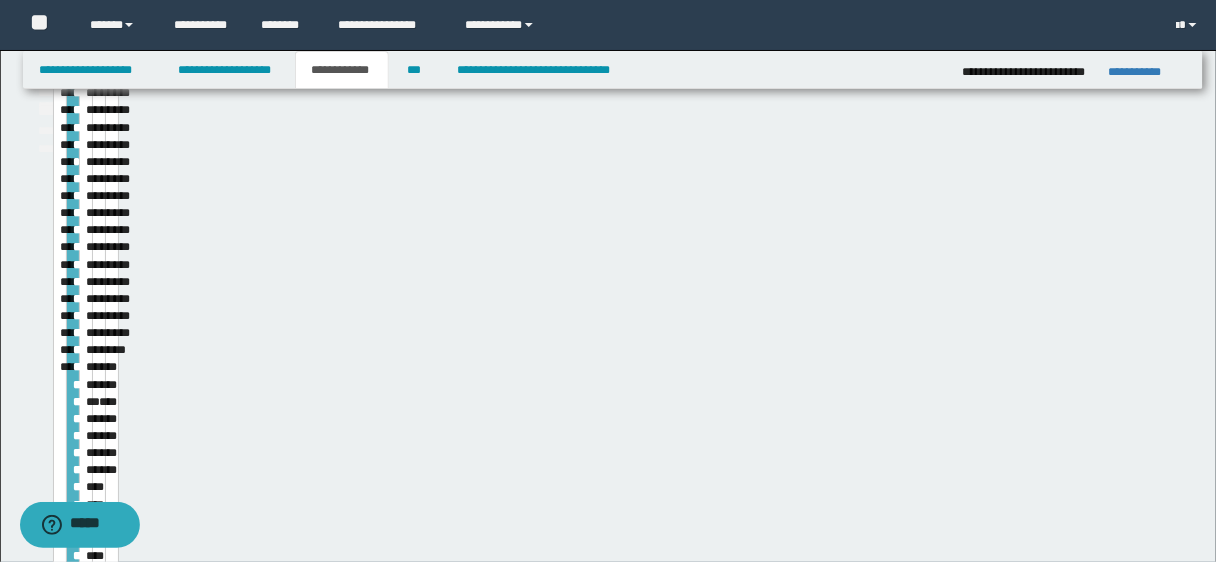 scroll, scrollTop: 597, scrollLeft: 0, axis: vertical 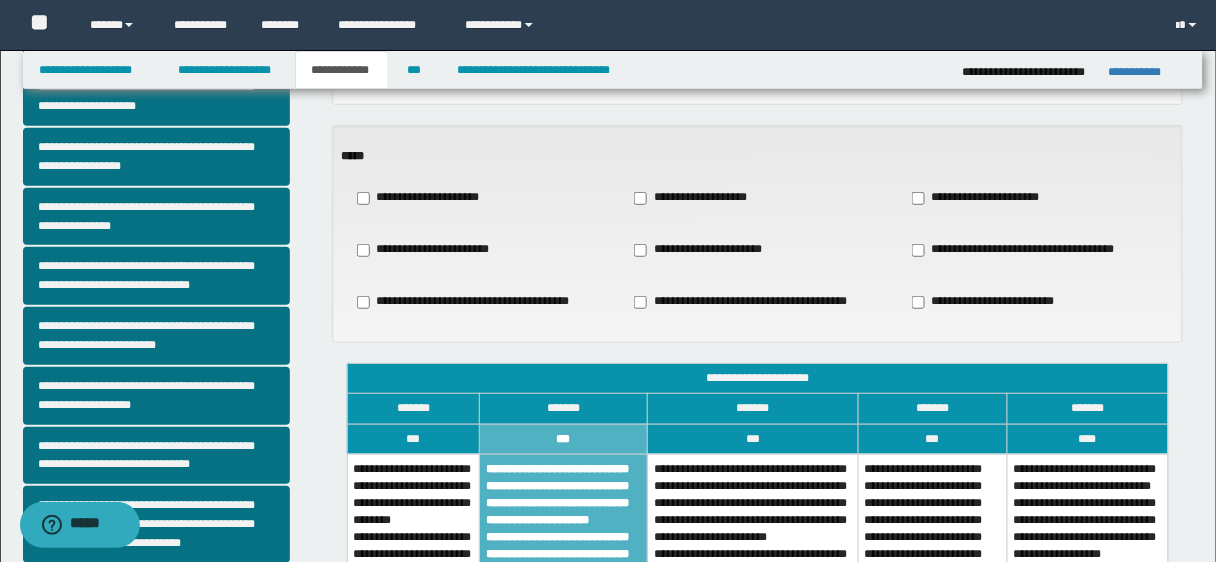 click on "**********" at bounding box center (470, 302) 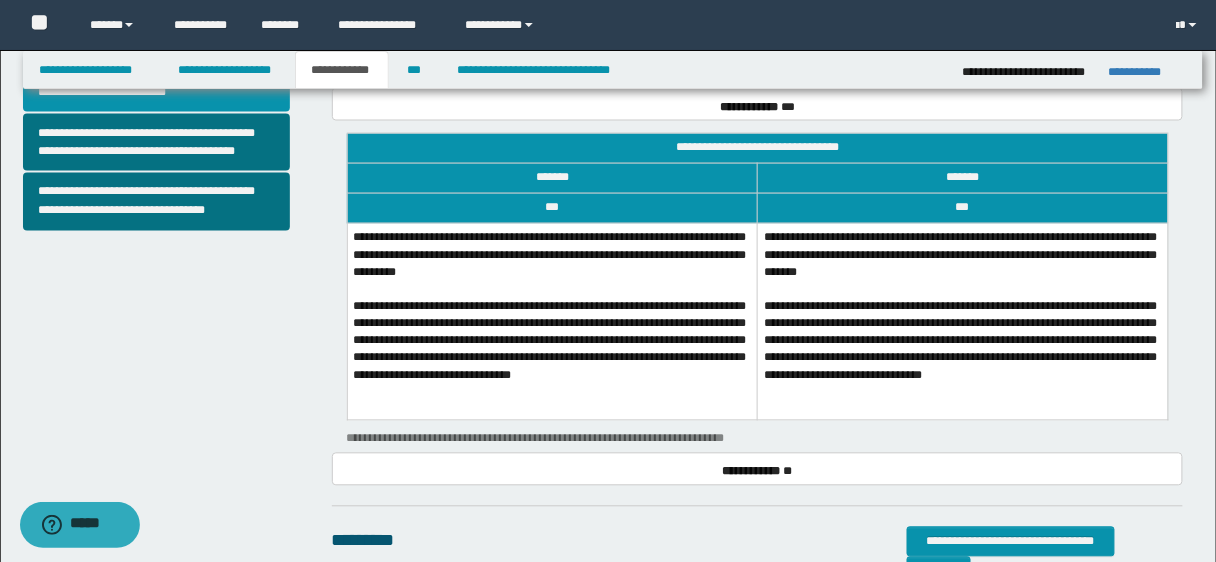 scroll, scrollTop: 837, scrollLeft: 0, axis: vertical 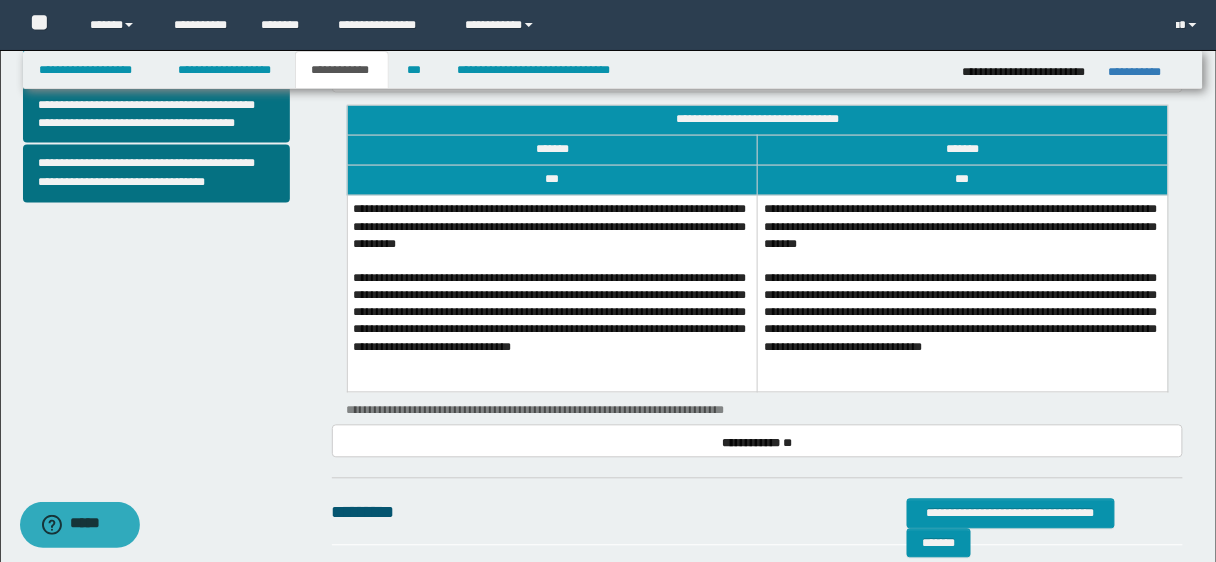 click on "**********" at bounding box center (552, 294) 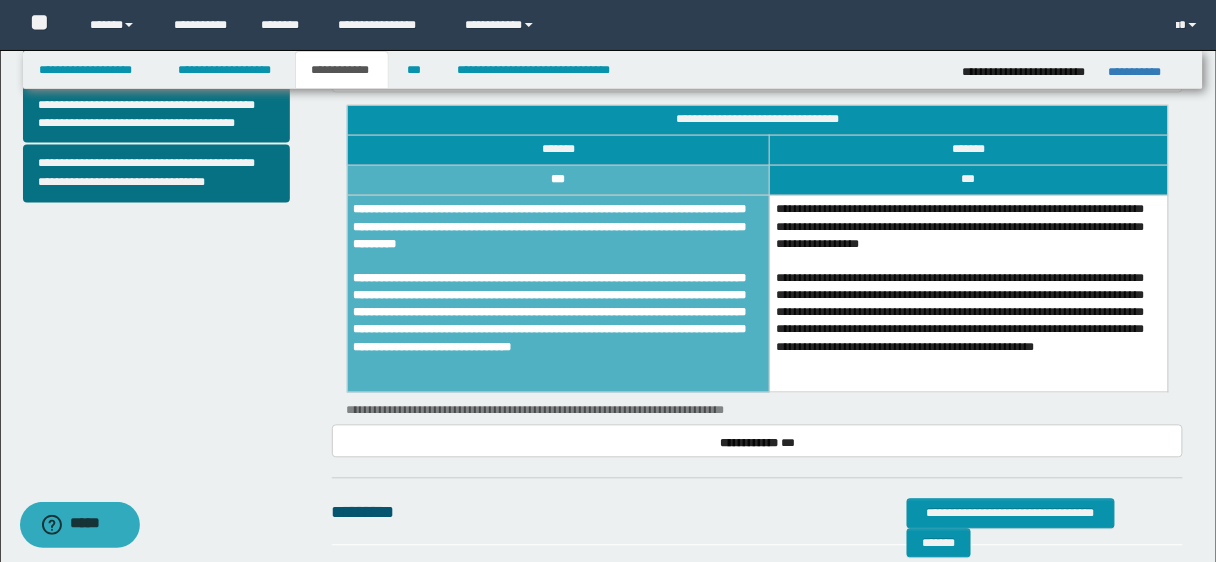 click on "**********" at bounding box center (969, 294) 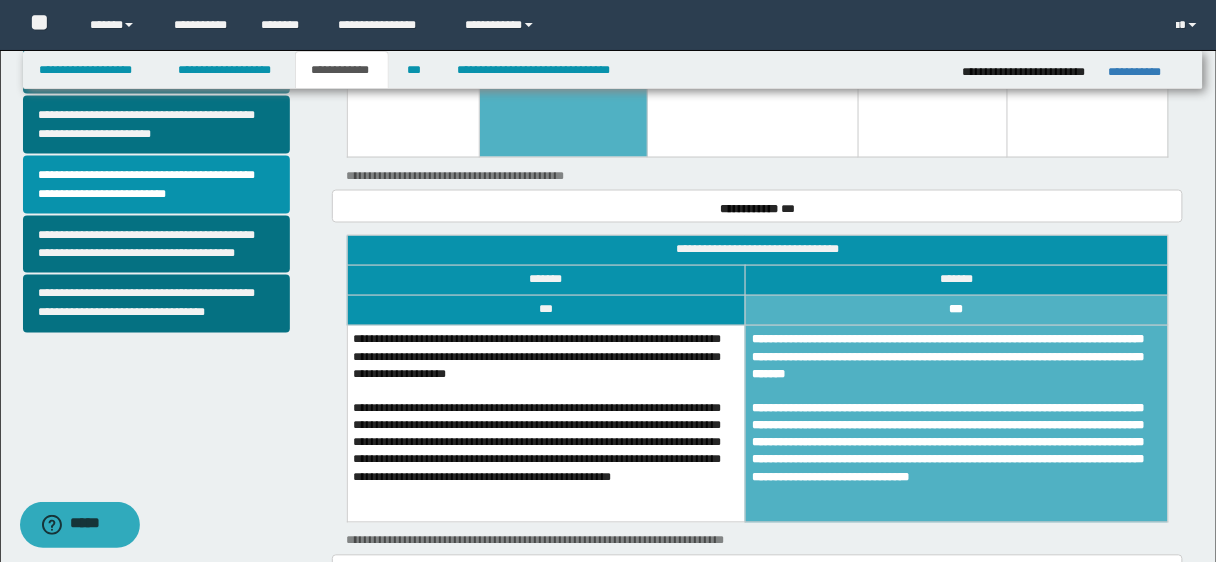 scroll, scrollTop: 657, scrollLeft: 0, axis: vertical 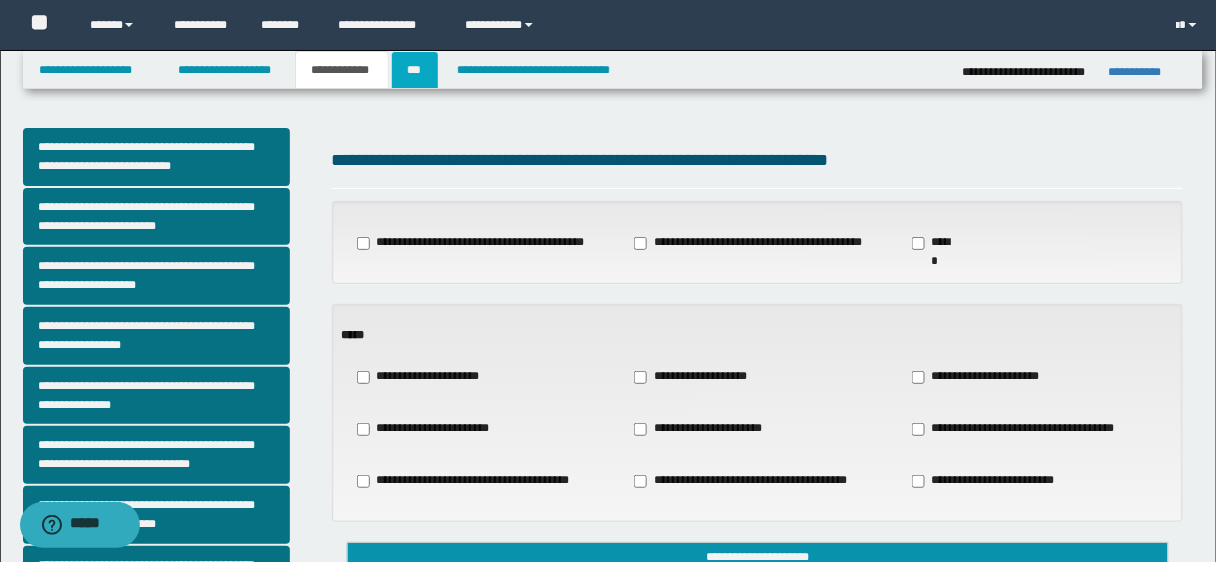 click on "***" at bounding box center [415, 70] 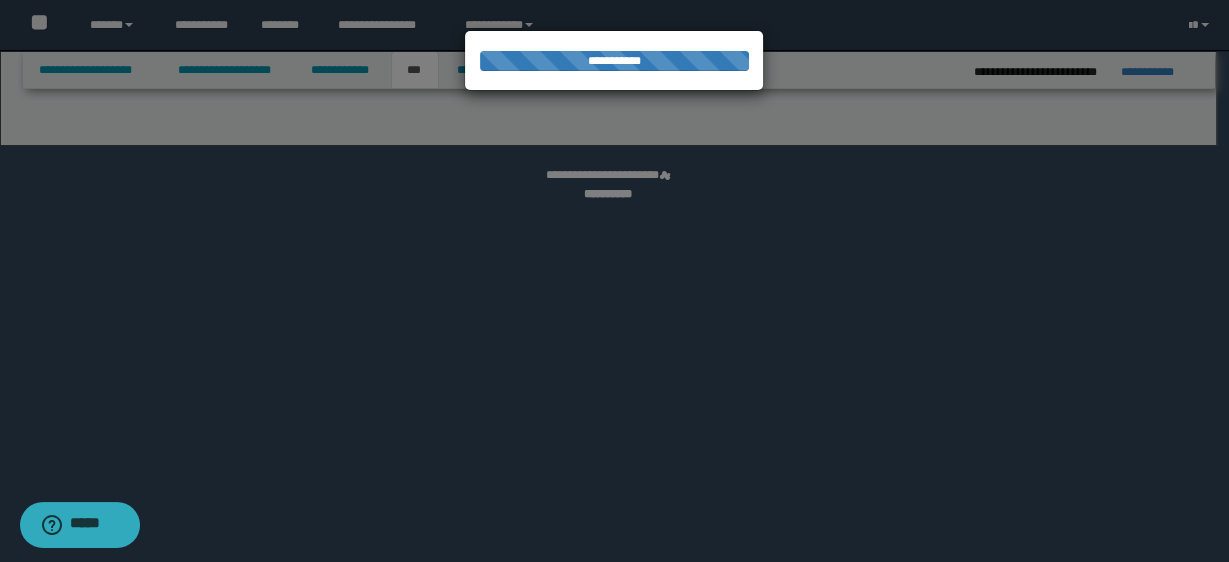 select on "*" 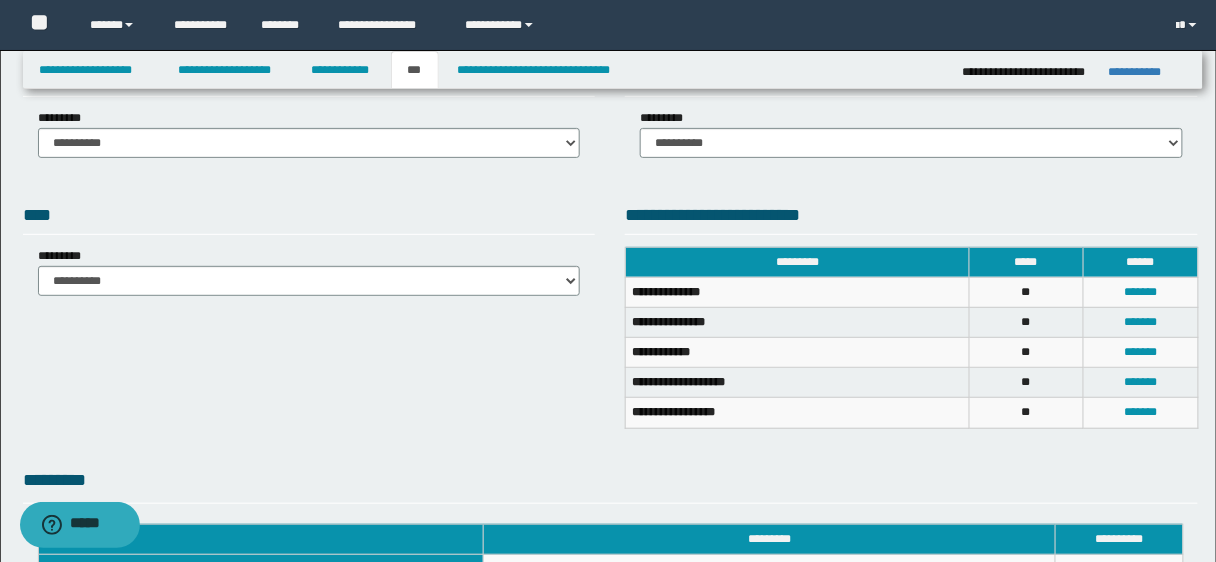 scroll, scrollTop: 0, scrollLeft: 0, axis: both 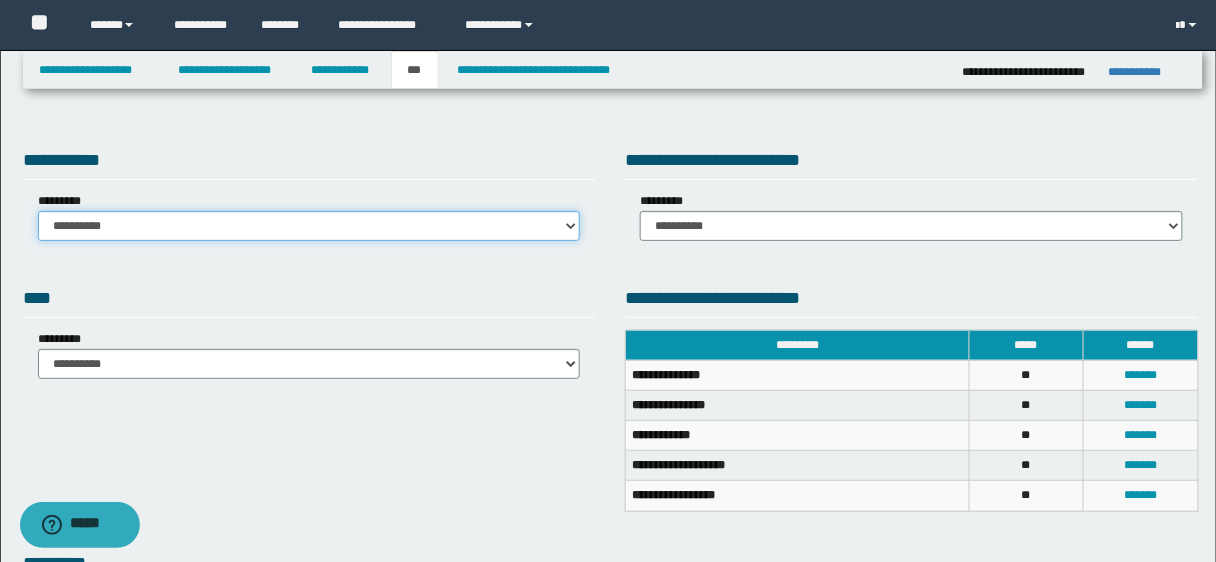 click on "**********" at bounding box center [309, 226] 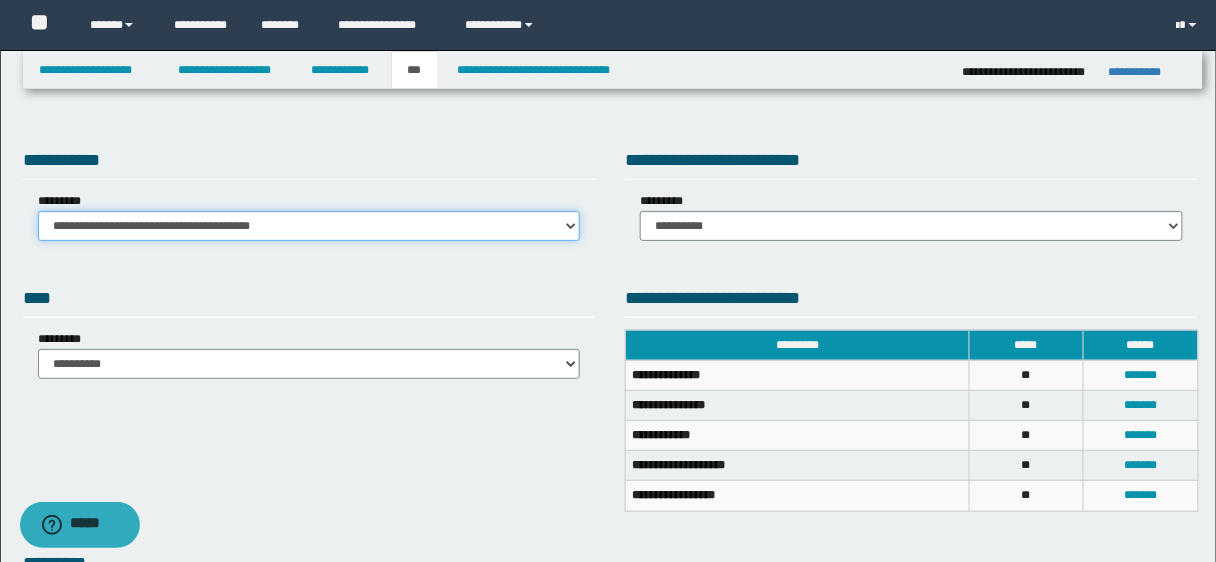 click on "**********" at bounding box center [309, 226] 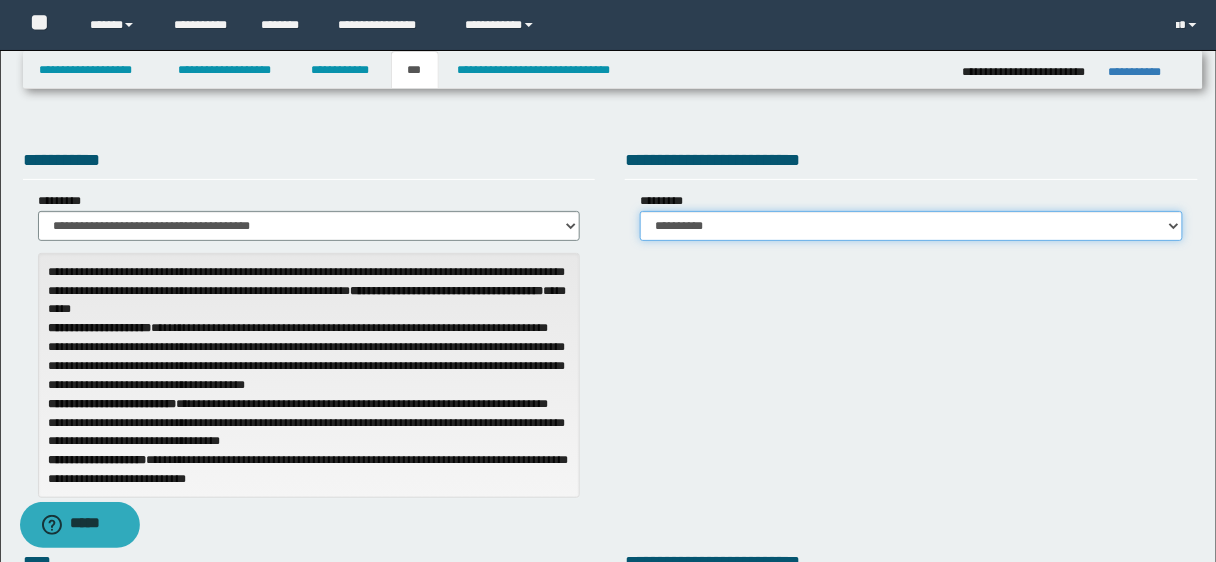 click on "**********" at bounding box center (911, 226) 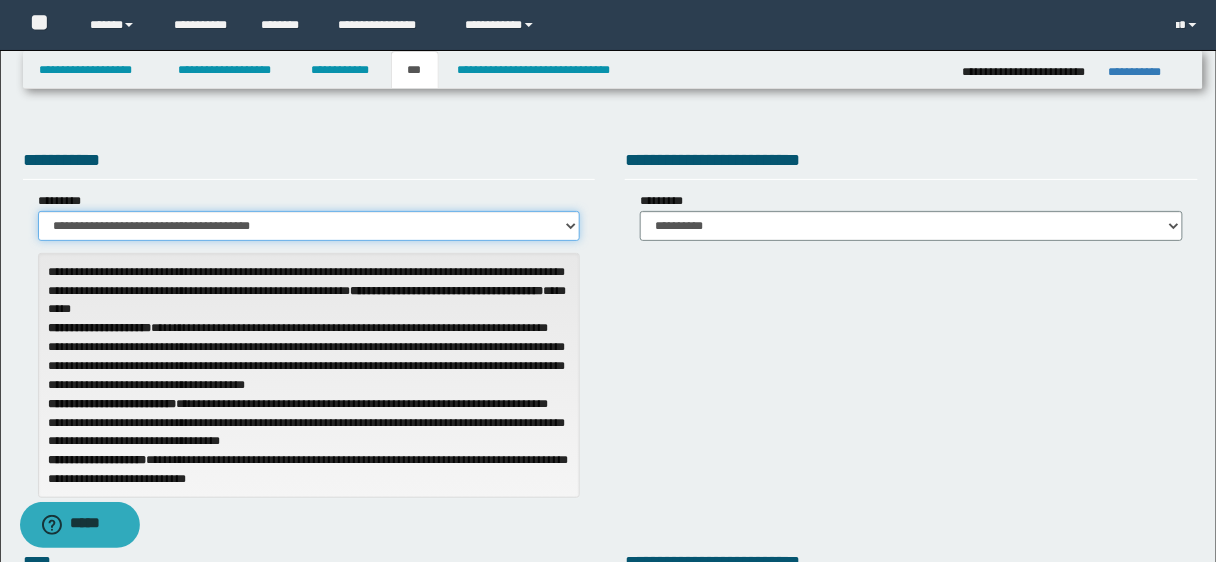 click on "**********" at bounding box center [309, 226] 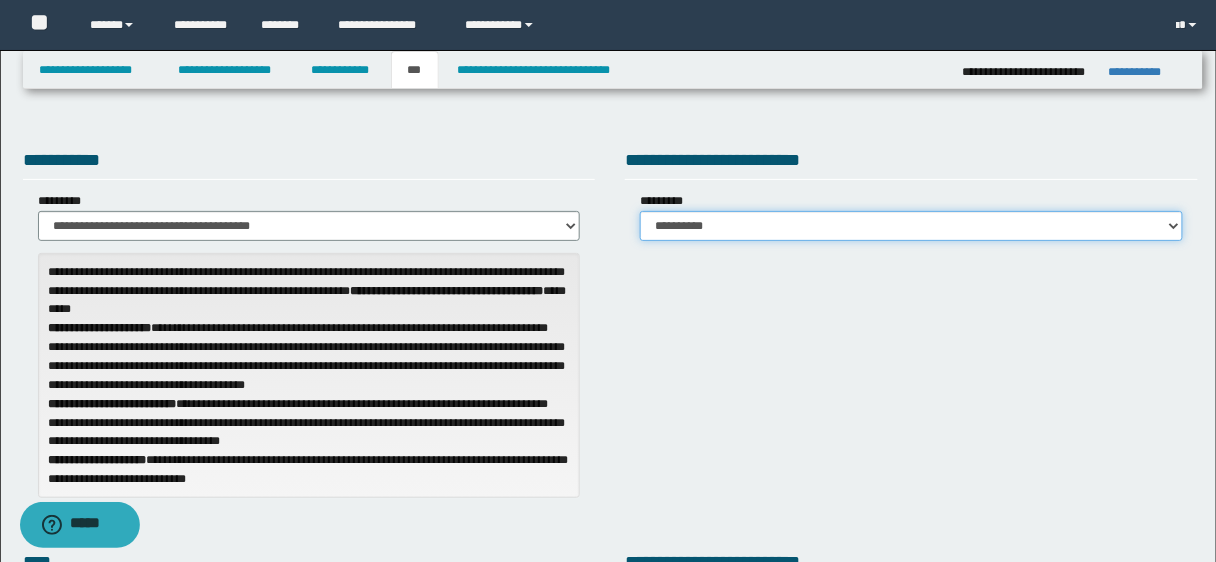 click on "**********" at bounding box center (911, 226) 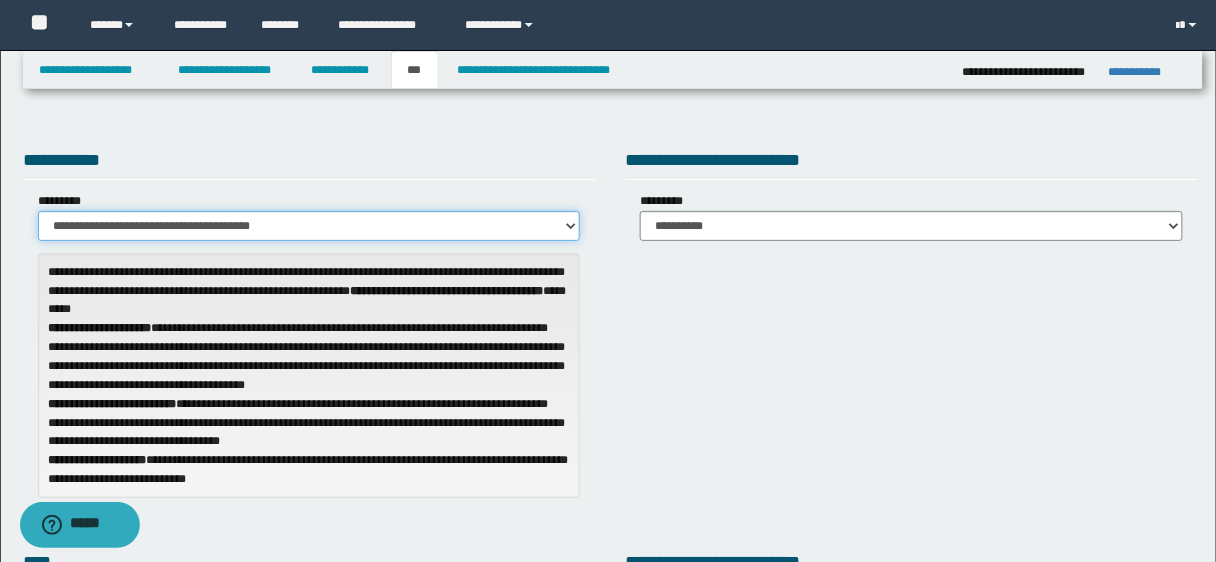 click on "**********" at bounding box center (309, 226) 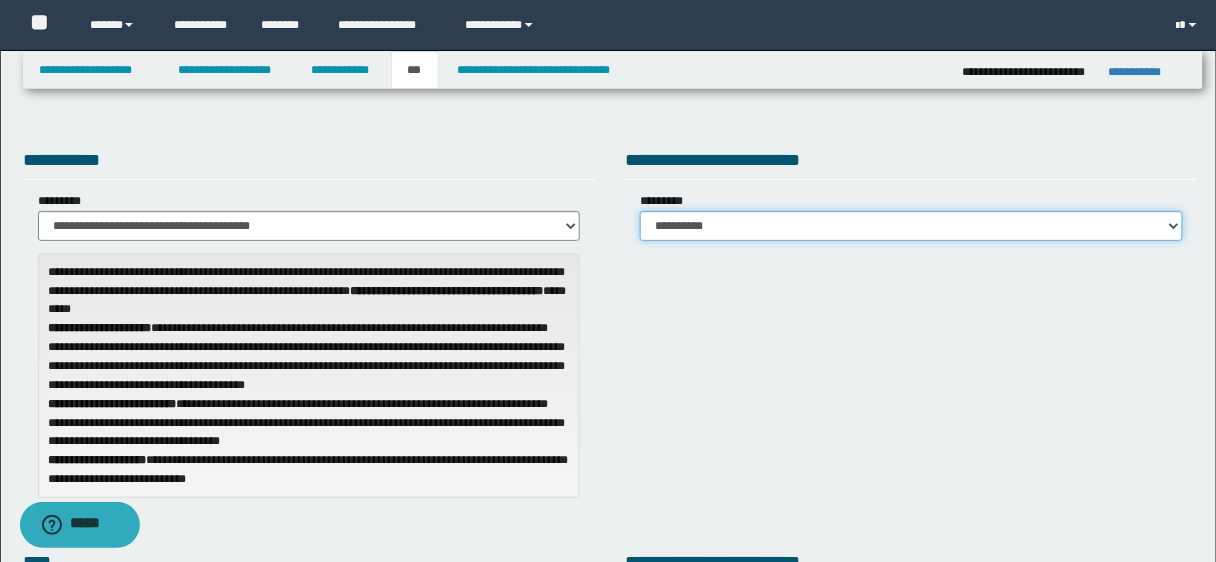 click on "**********" at bounding box center [911, 226] 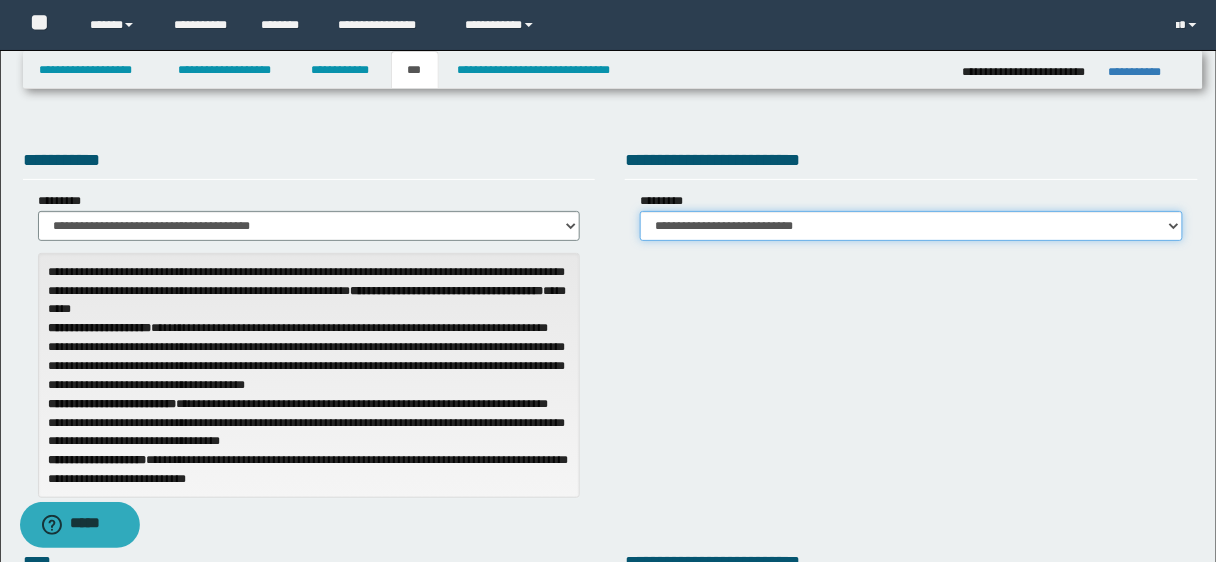 click on "**********" at bounding box center [911, 226] 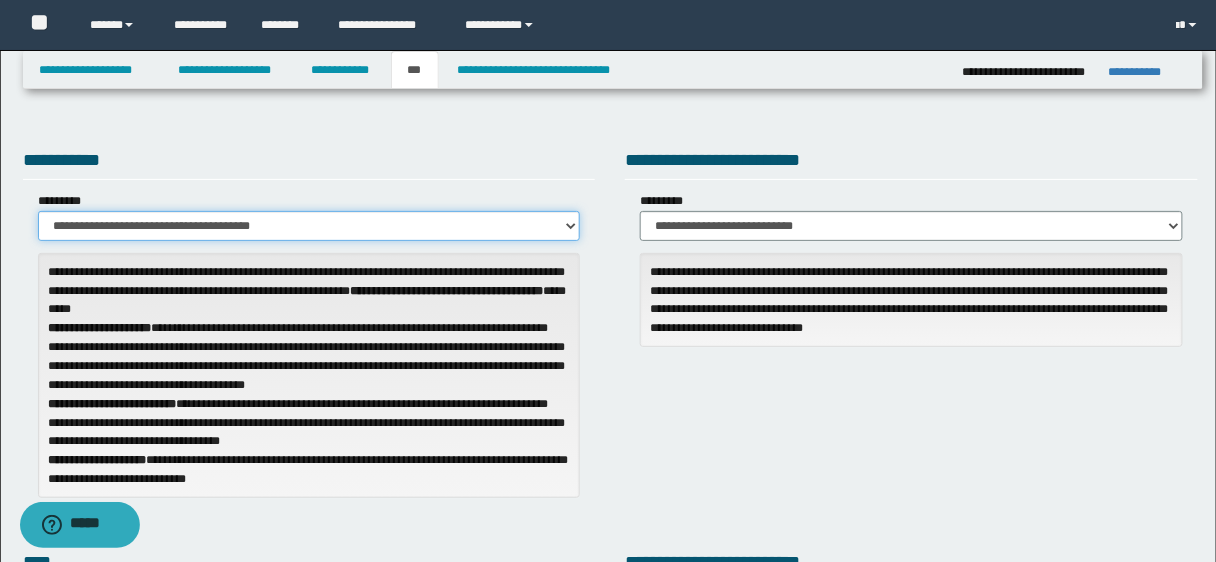 click on "**********" at bounding box center (309, 226) 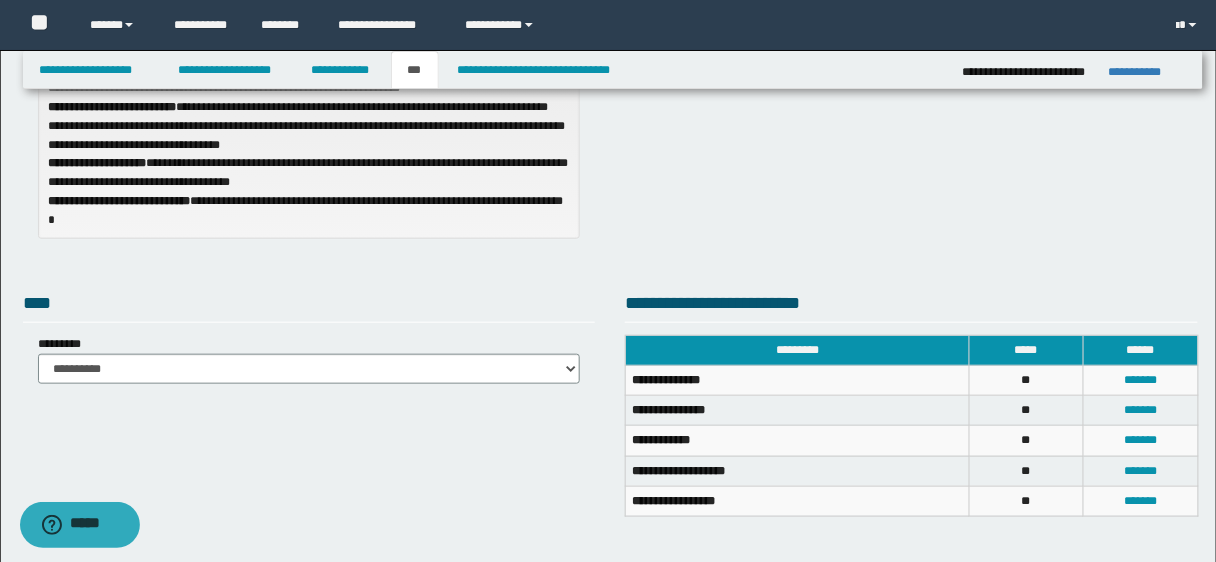 scroll, scrollTop: 0, scrollLeft: 0, axis: both 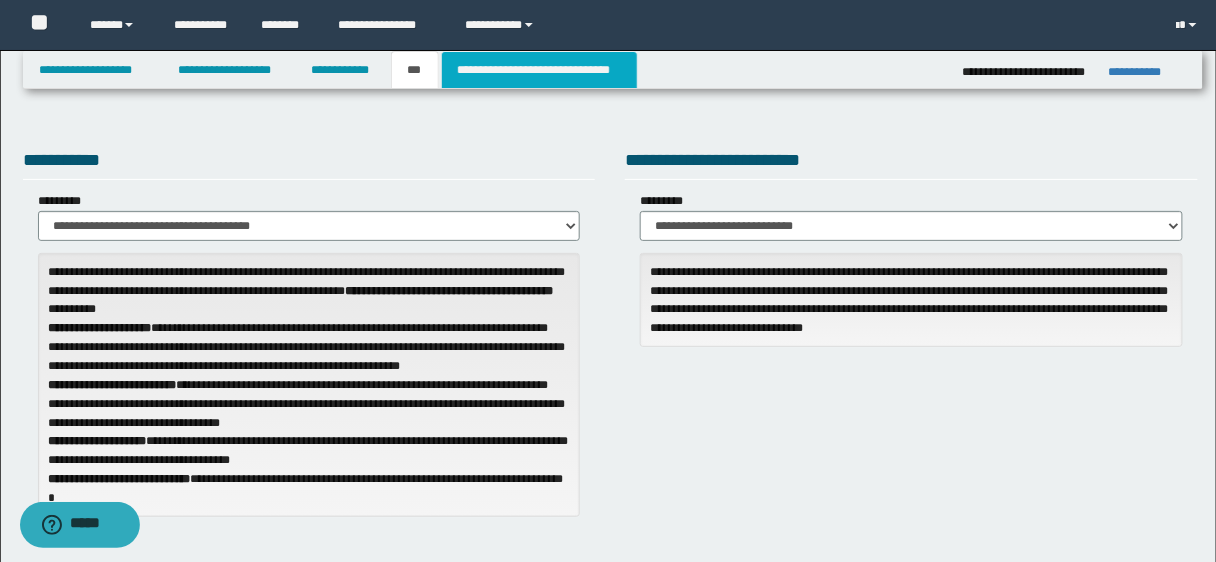 click on "**********" at bounding box center (539, 70) 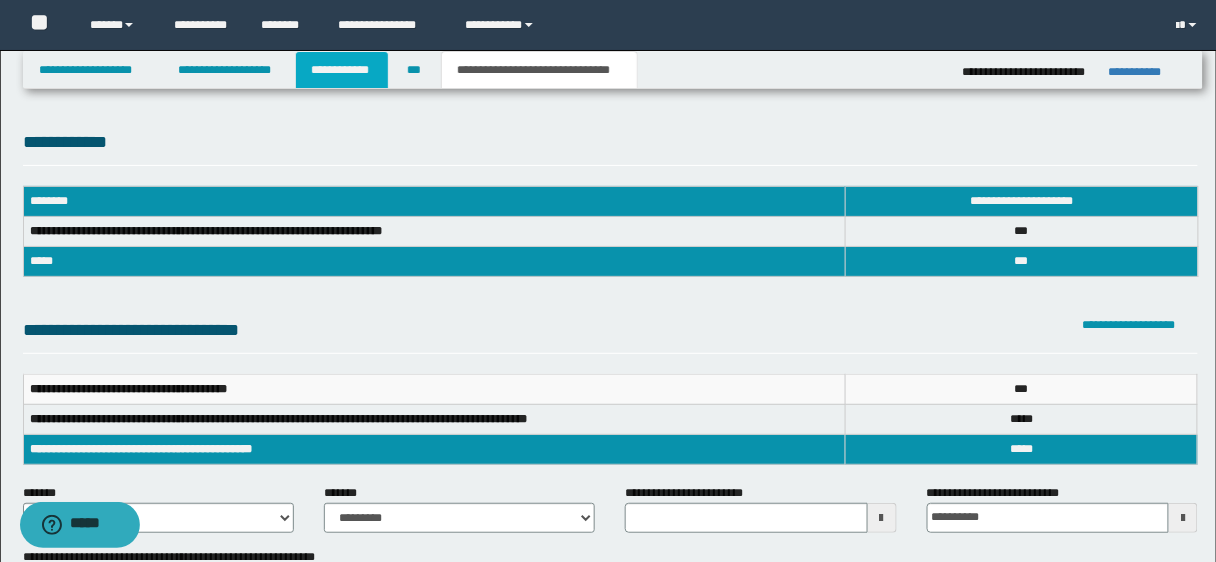 click on "**********" at bounding box center (342, 70) 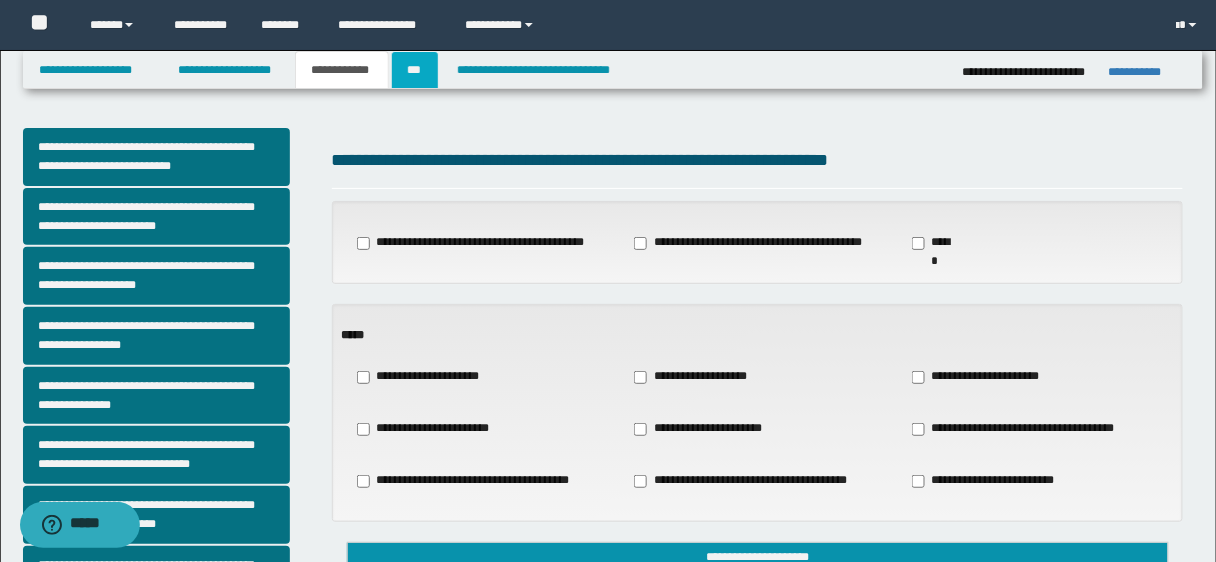 click on "***" at bounding box center [415, 70] 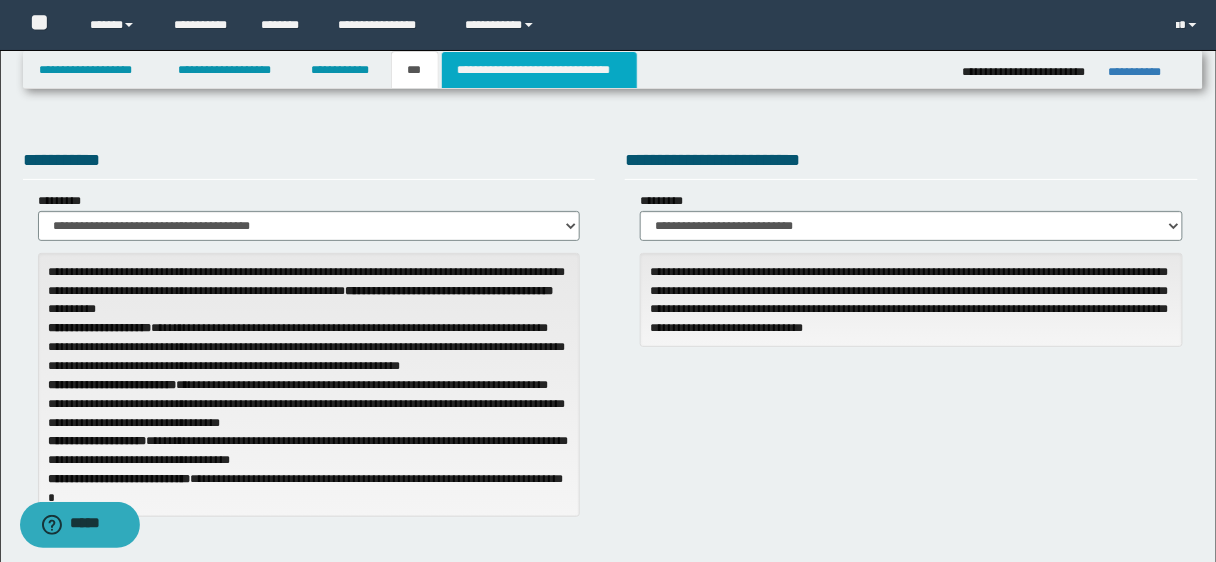 click on "**********" at bounding box center [539, 70] 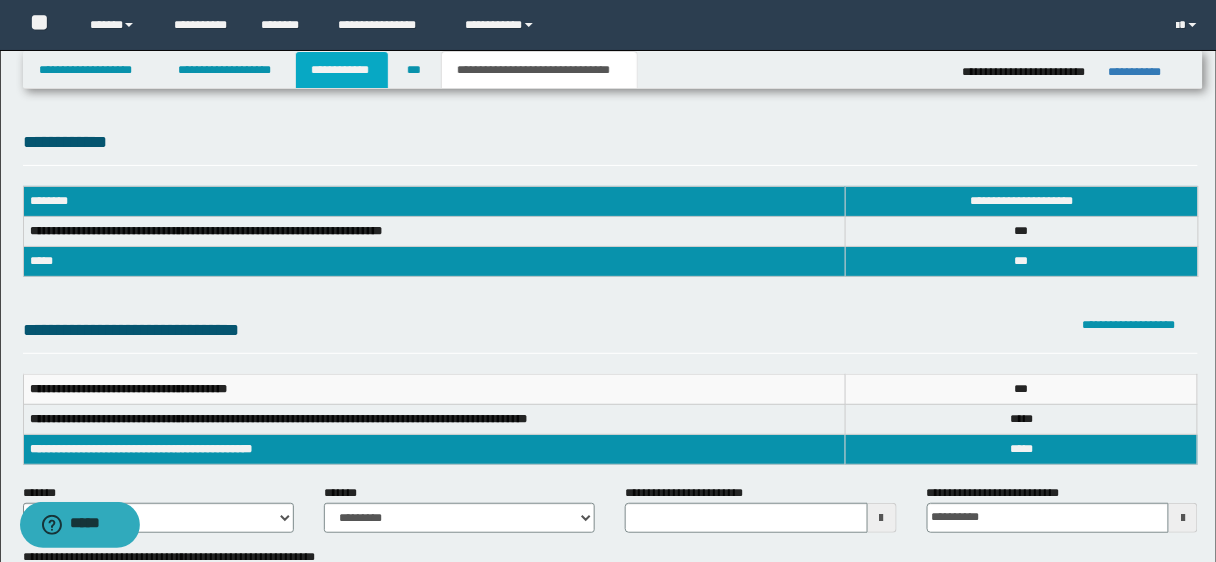 click on "**********" at bounding box center (342, 70) 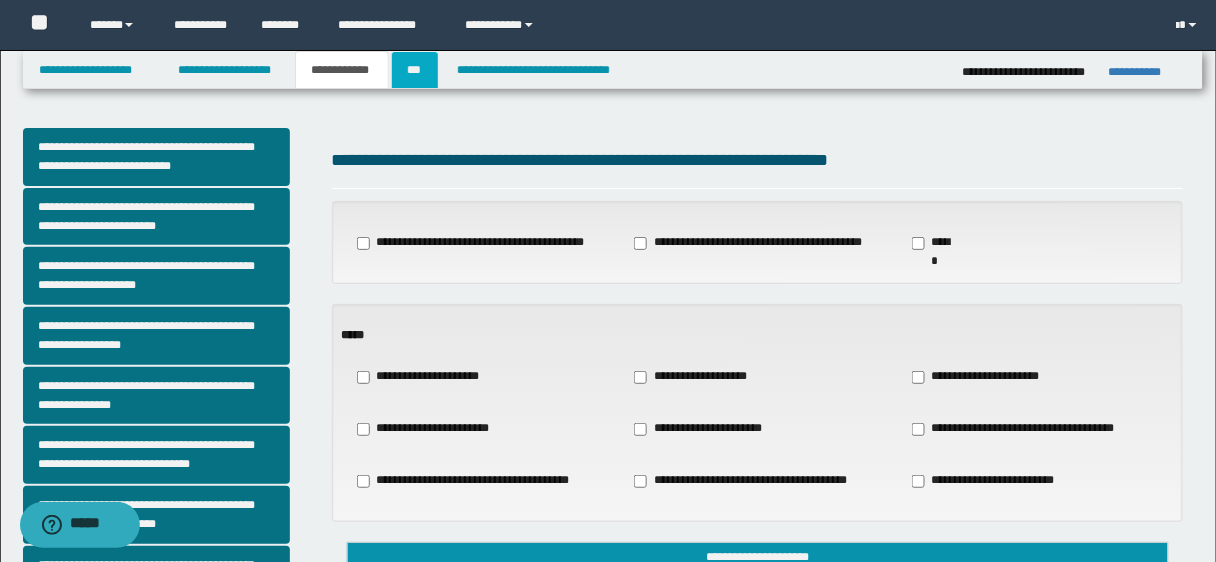 click on "***" at bounding box center [415, 70] 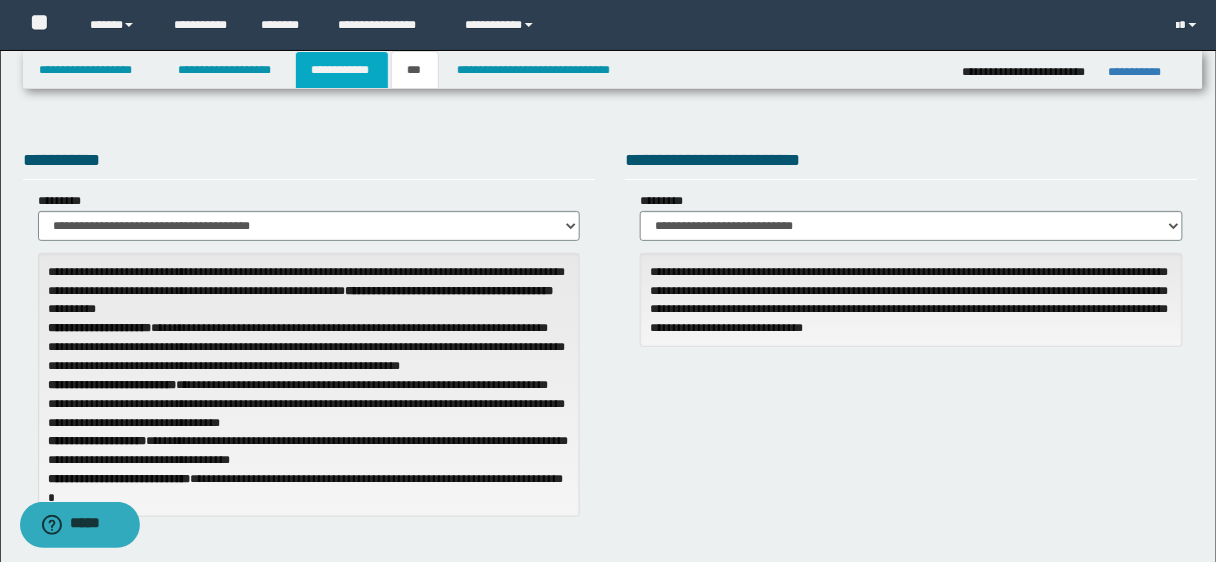 click on "**********" at bounding box center (342, 70) 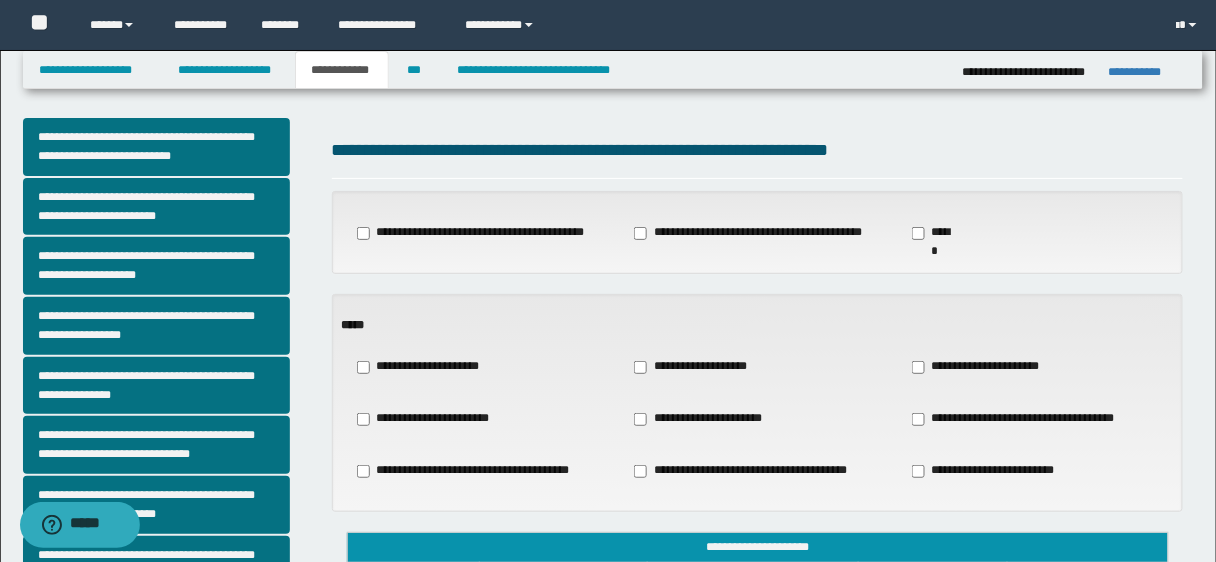 scroll, scrollTop: 0, scrollLeft: 0, axis: both 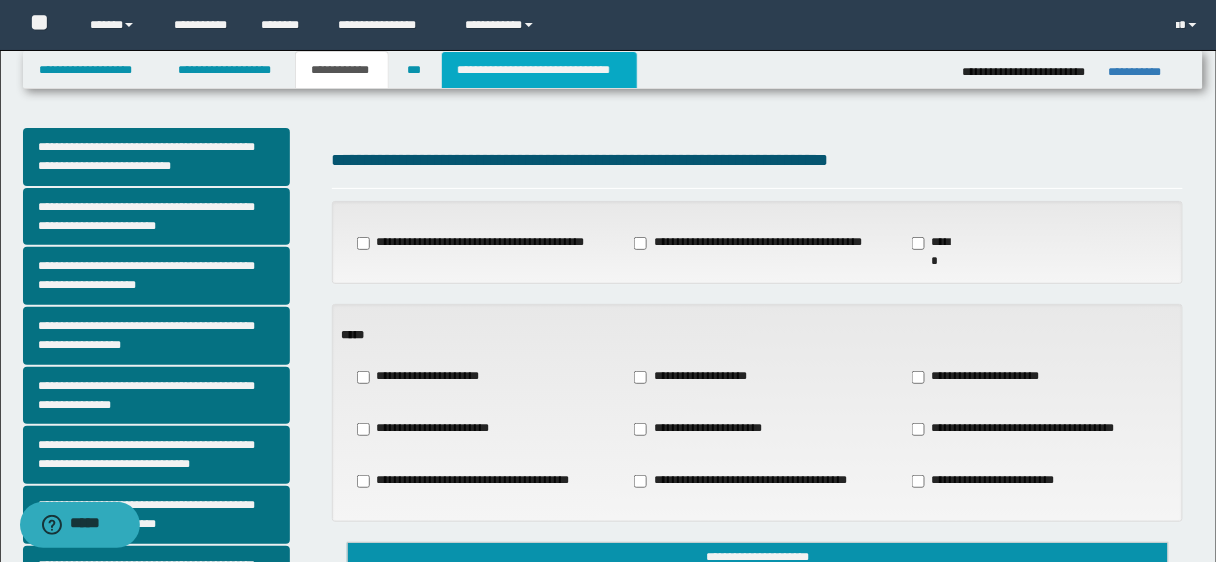 click on "**********" at bounding box center (539, 70) 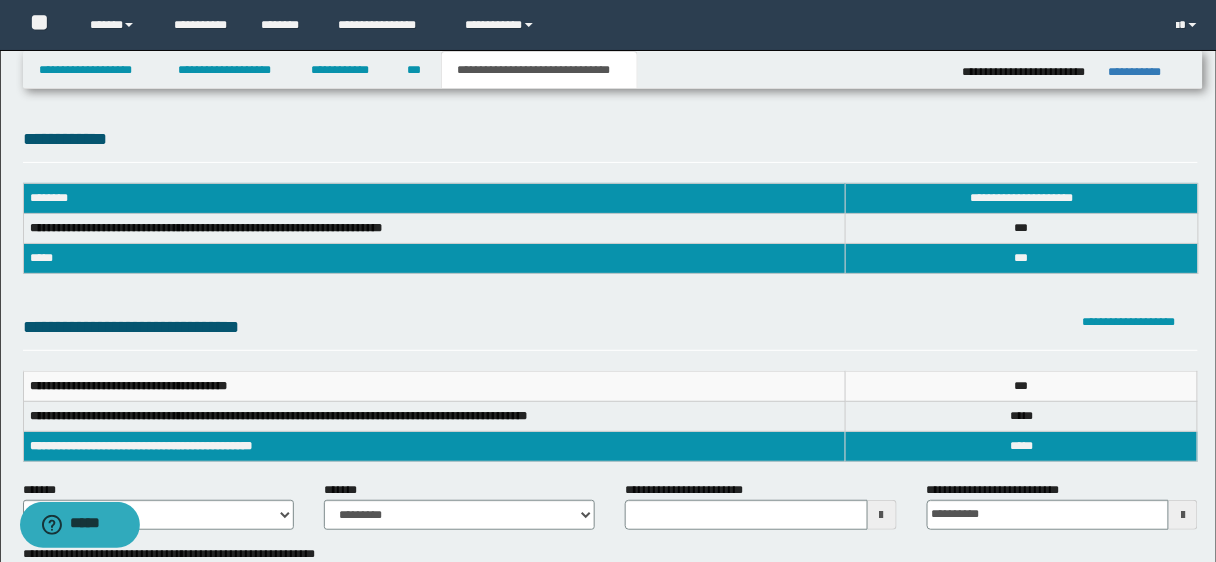 scroll, scrollTop: 0, scrollLeft: 0, axis: both 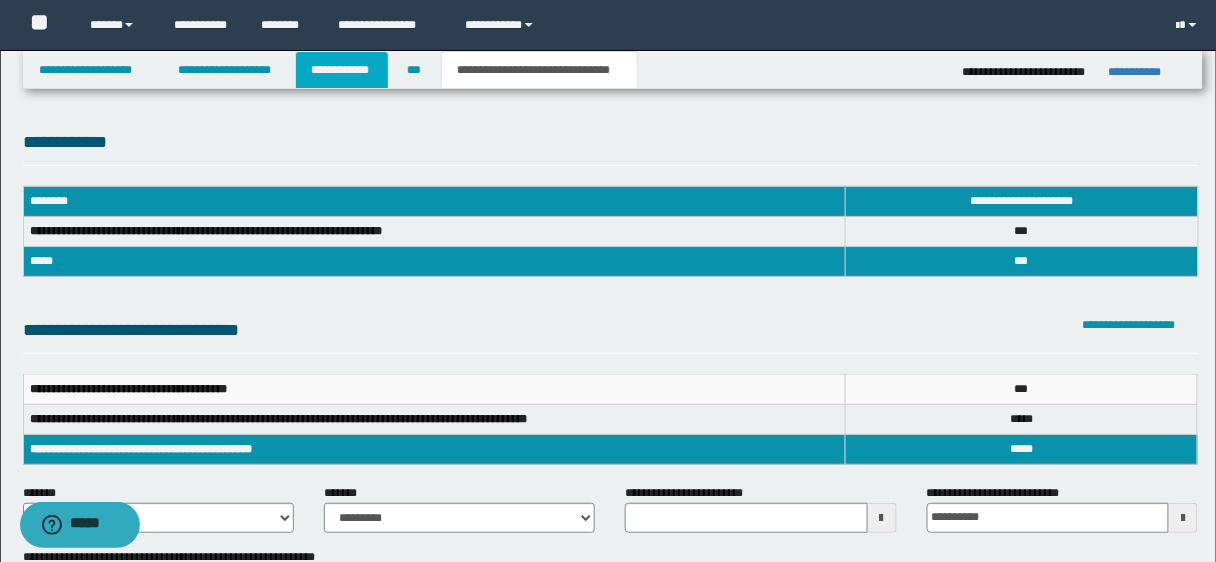 click on "**********" at bounding box center [342, 70] 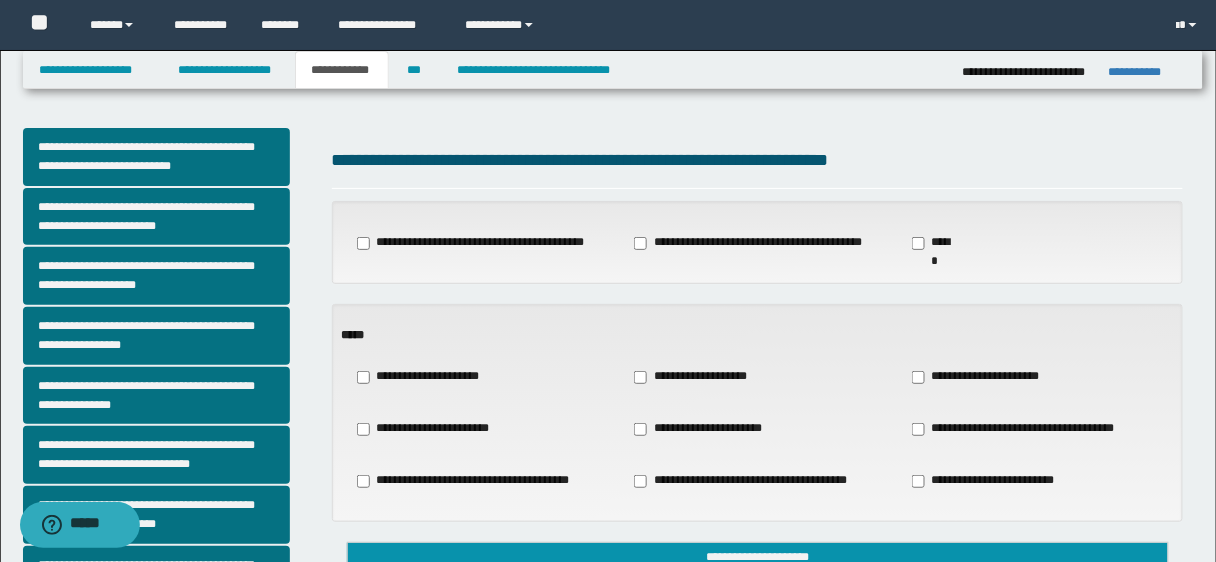 scroll, scrollTop: 492, scrollLeft: 0, axis: vertical 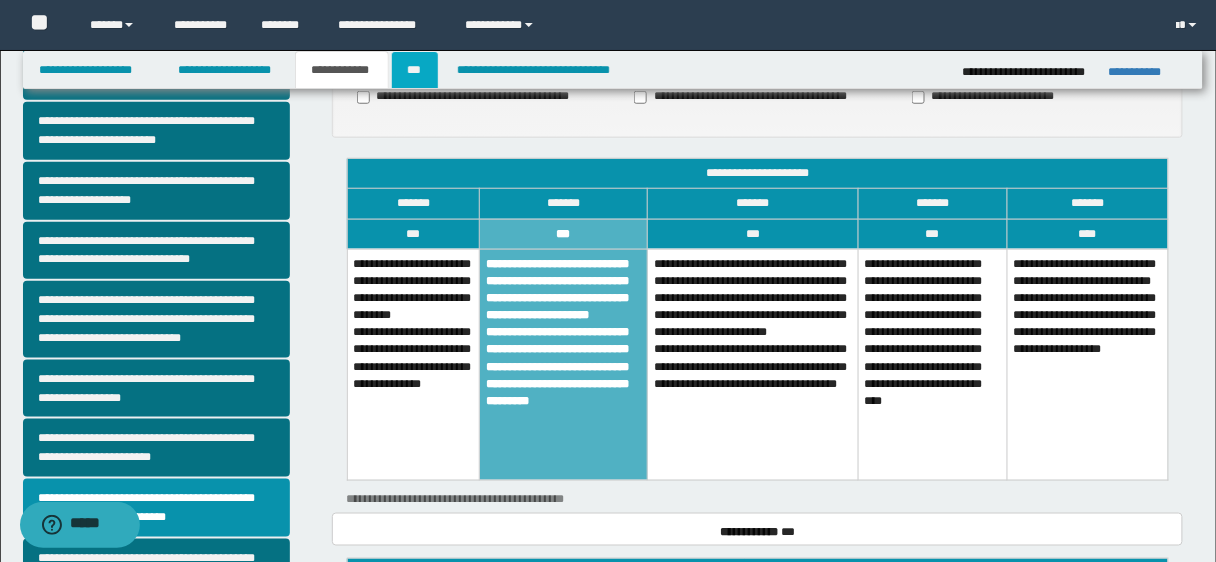 click on "***" at bounding box center (415, 70) 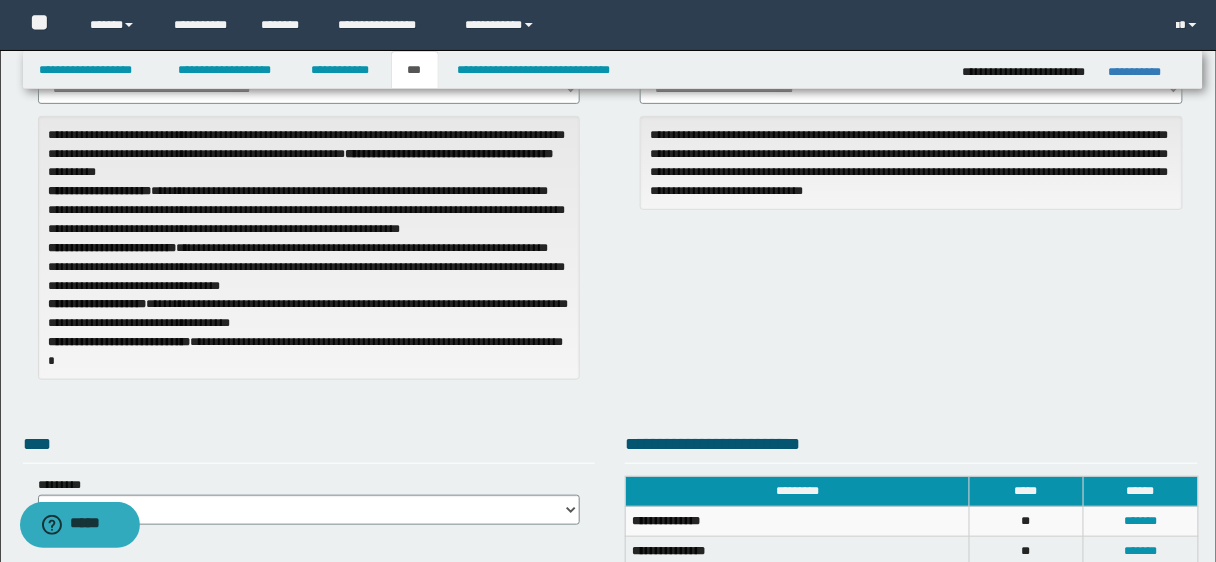 scroll, scrollTop: 61, scrollLeft: 0, axis: vertical 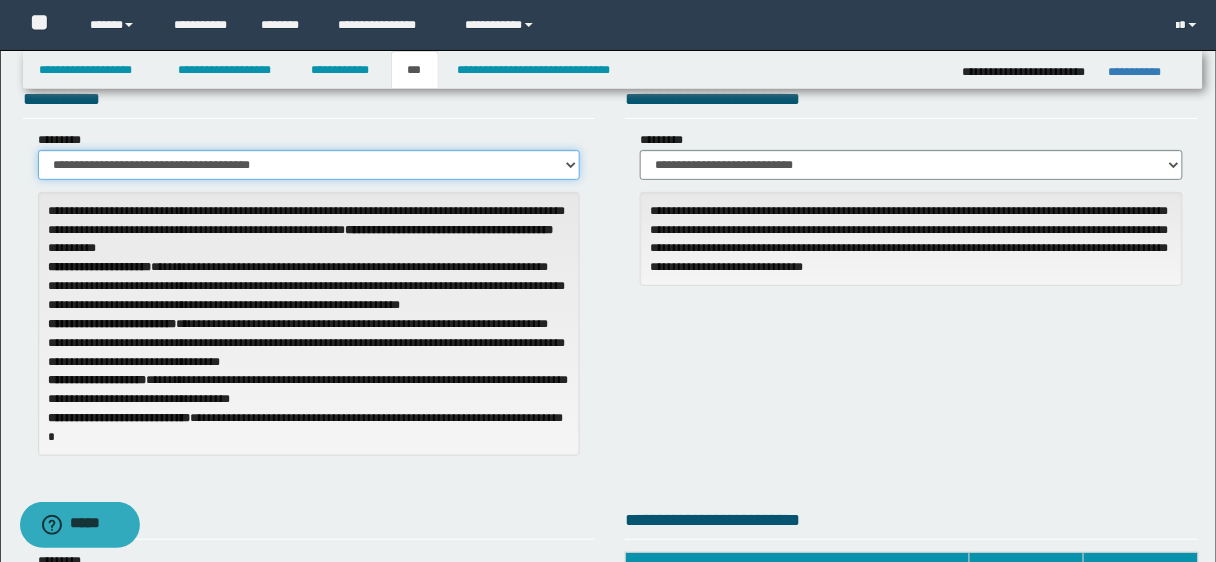 click on "**********" at bounding box center [309, 165] 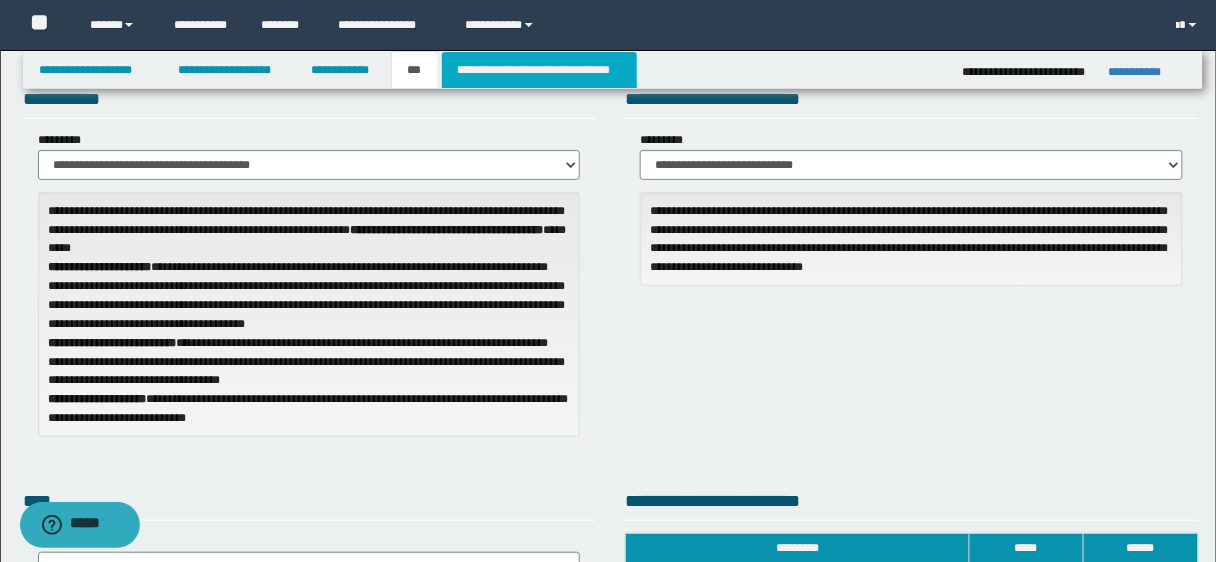 click on "**********" at bounding box center (539, 70) 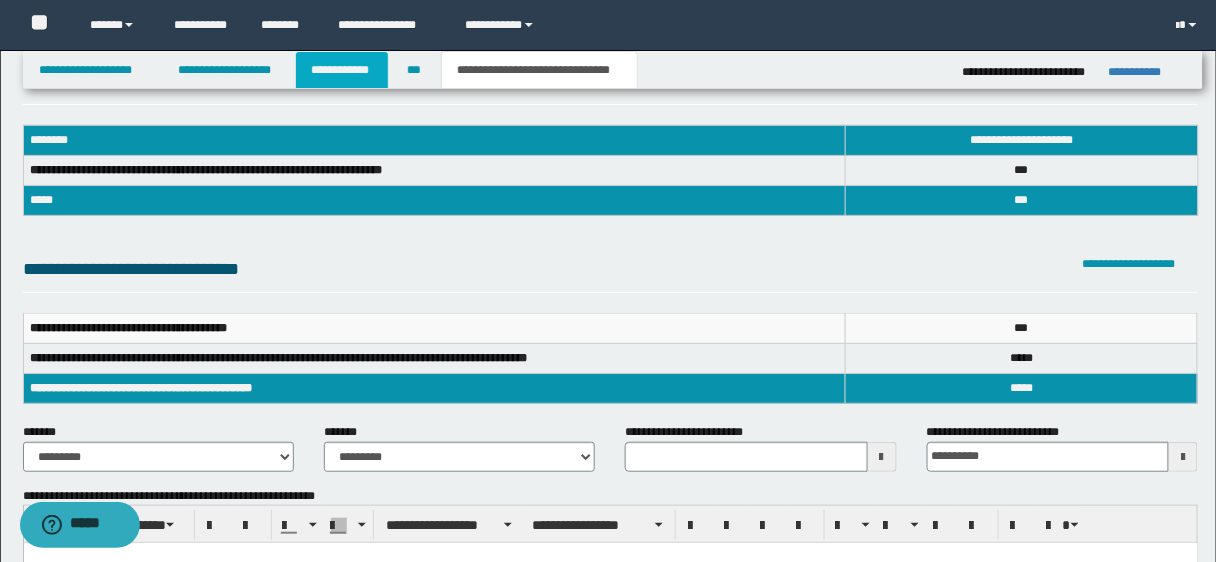 click on "**********" at bounding box center (342, 70) 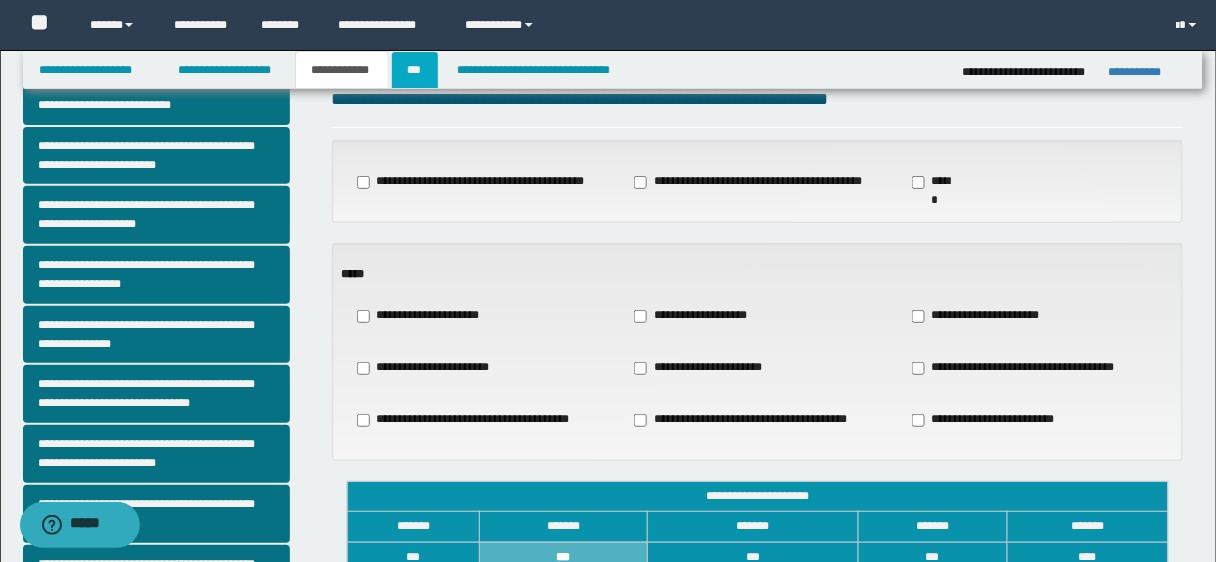 click on "***" at bounding box center (415, 70) 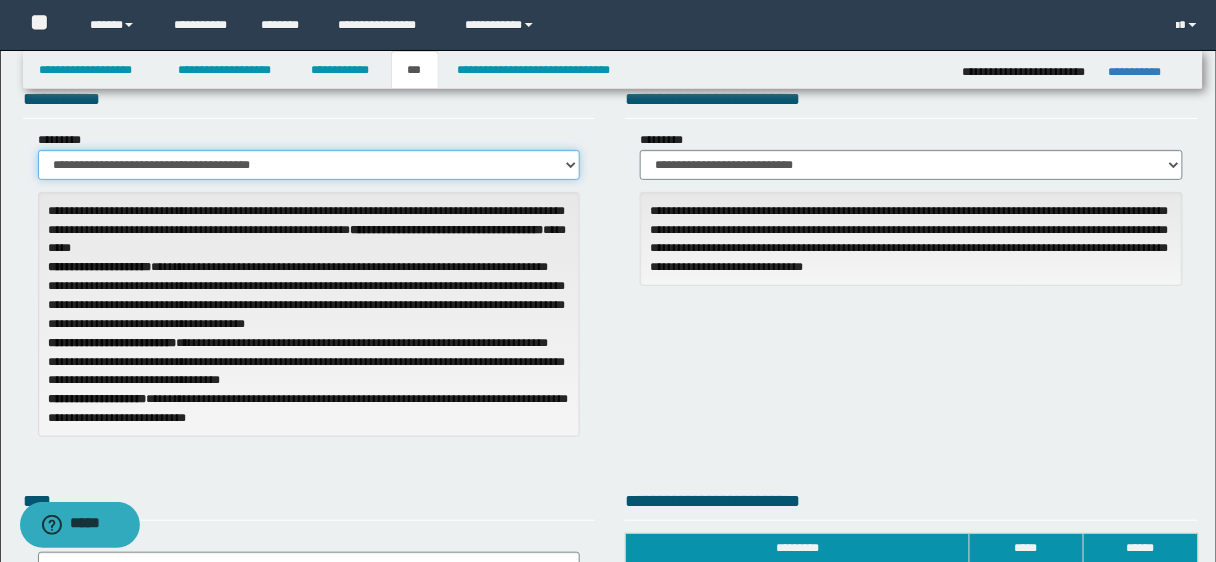click on "**********" at bounding box center [309, 165] 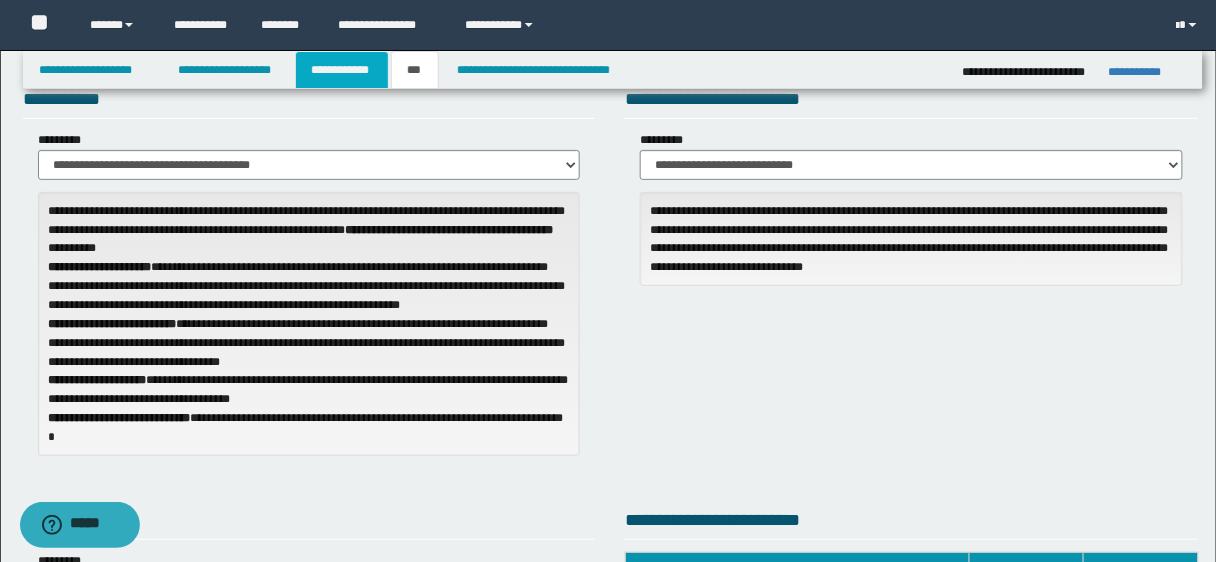 click on "**********" at bounding box center [342, 70] 